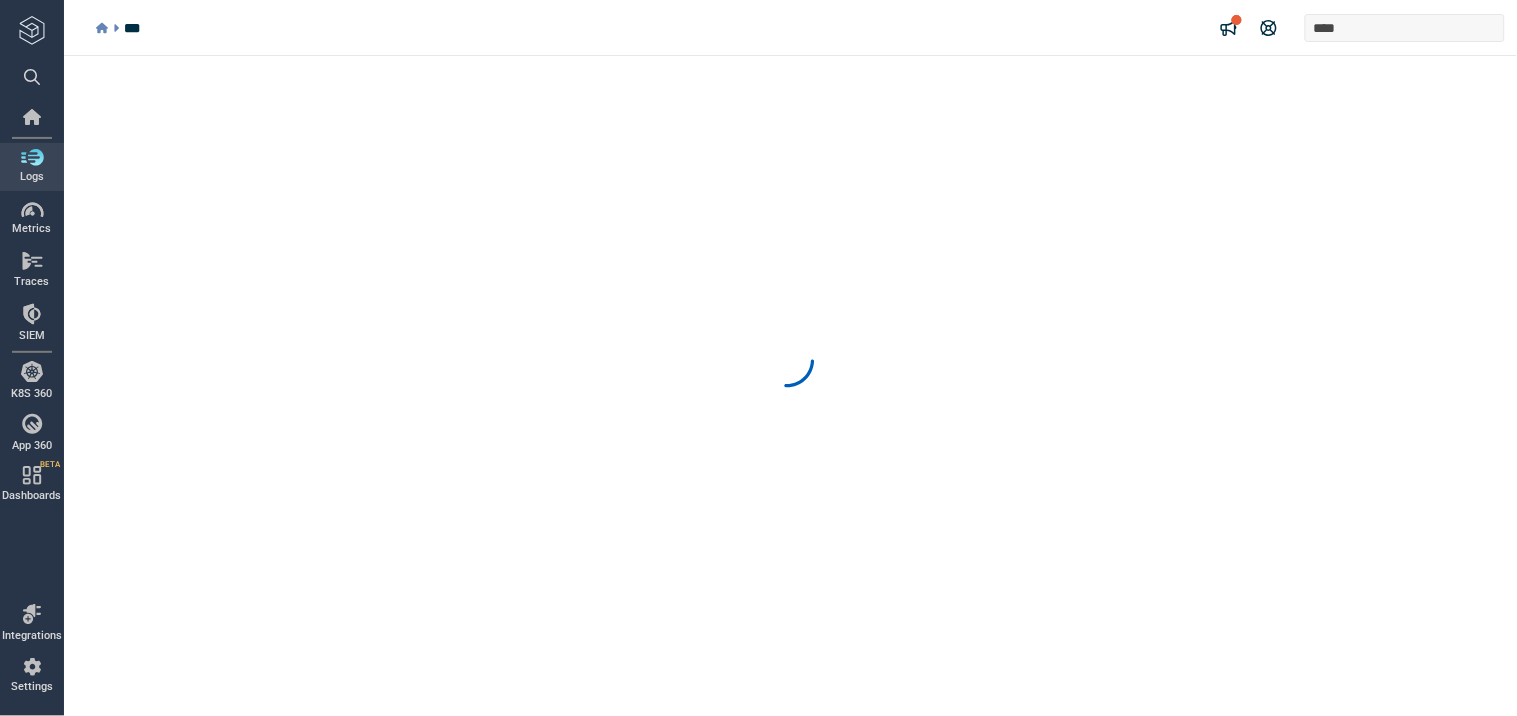 scroll, scrollTop: 0, scrollLeft: 0, axis: both 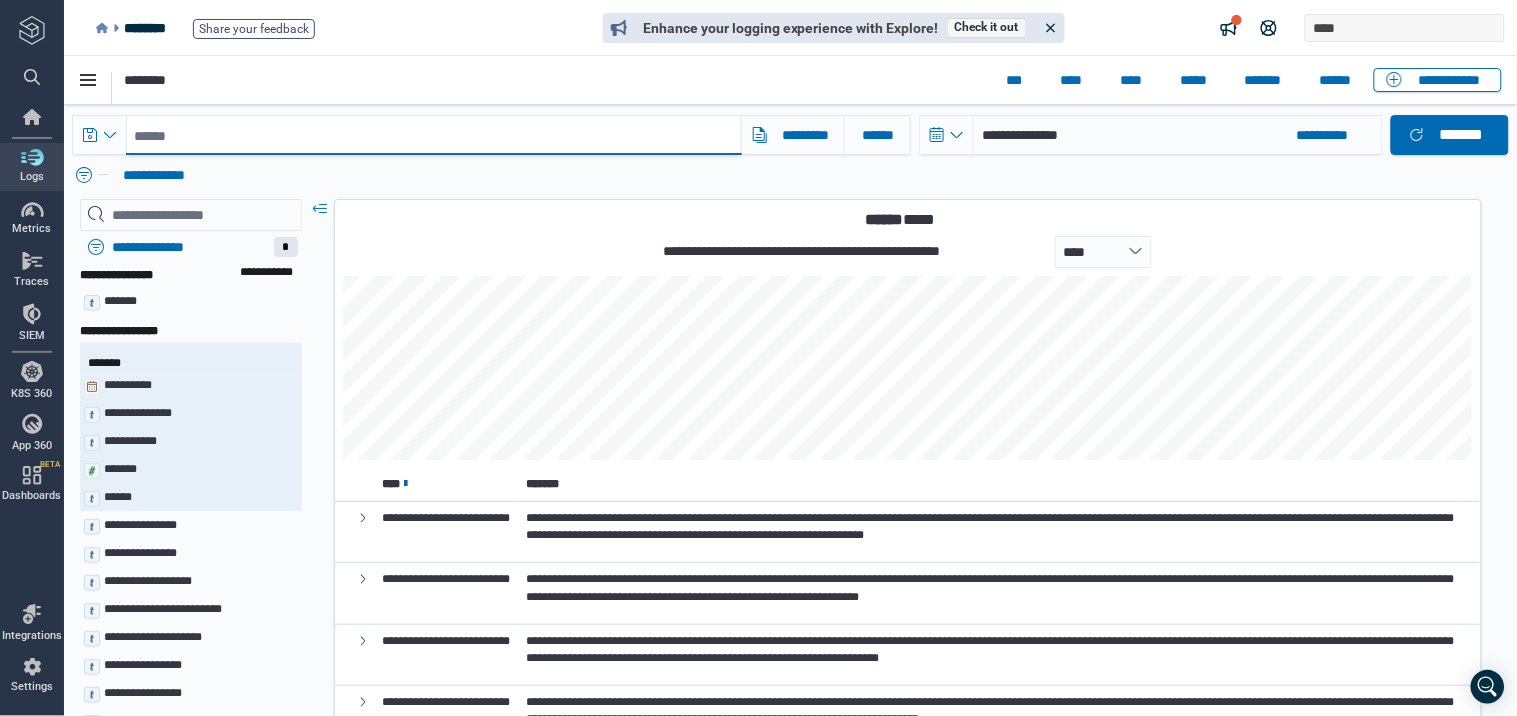 click at bounding box center [433, 134] 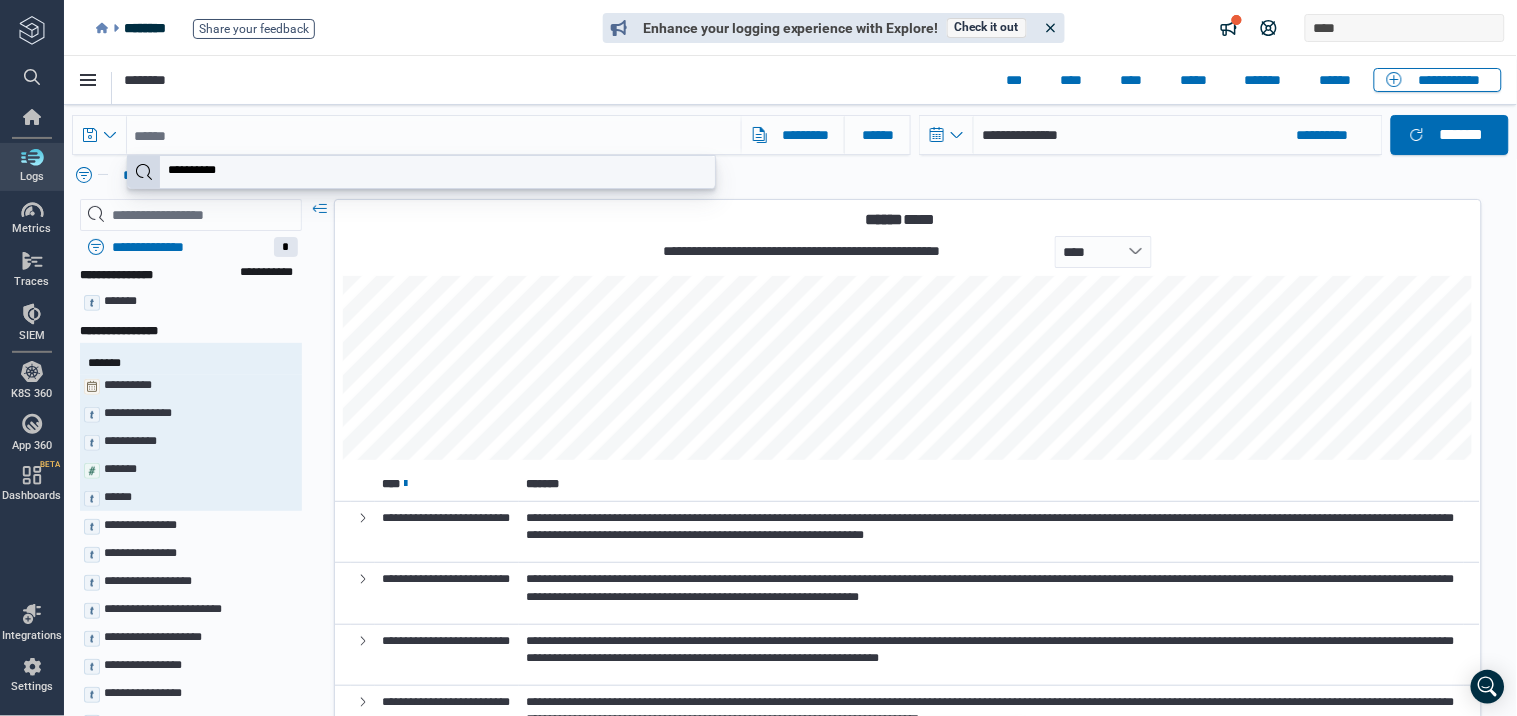 click on "**********" at bounding box center (202, 171) 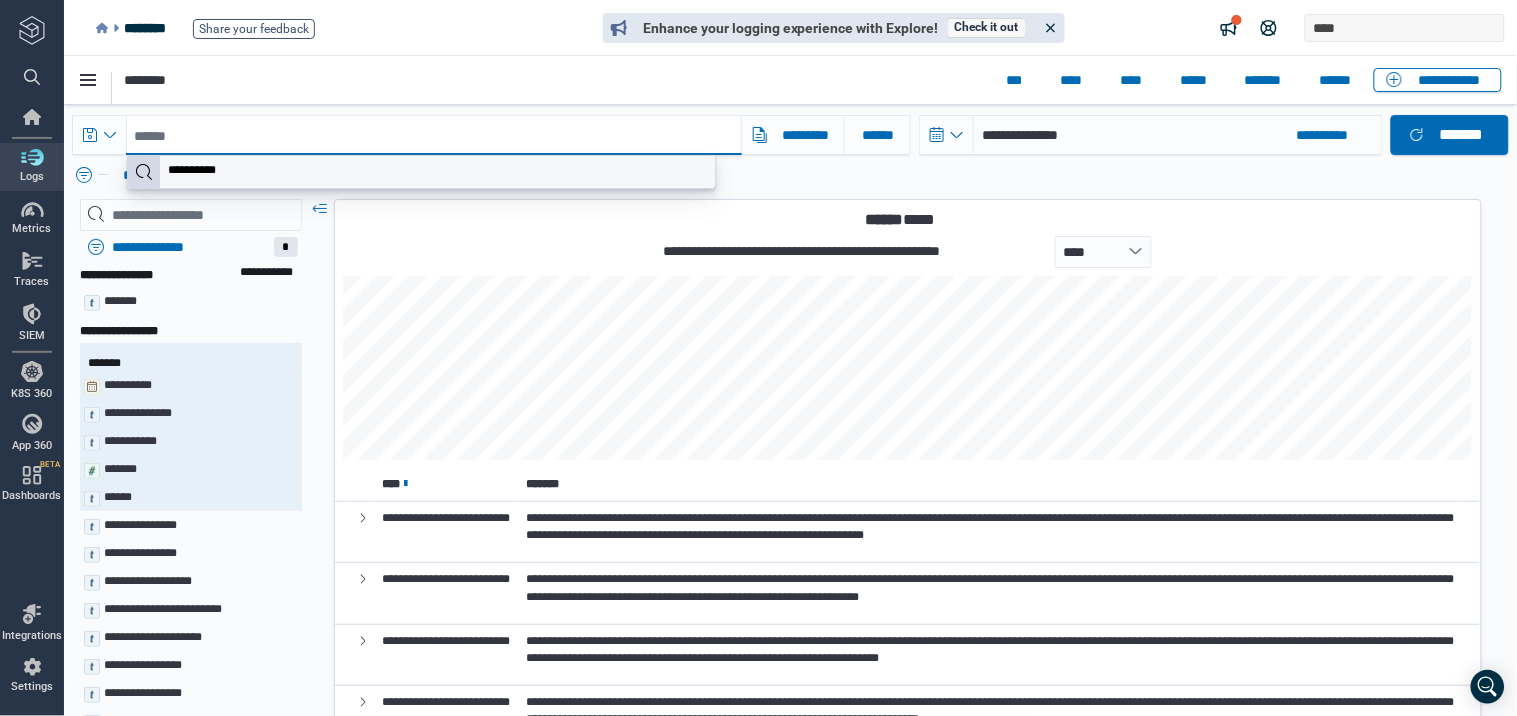 type on "**********" 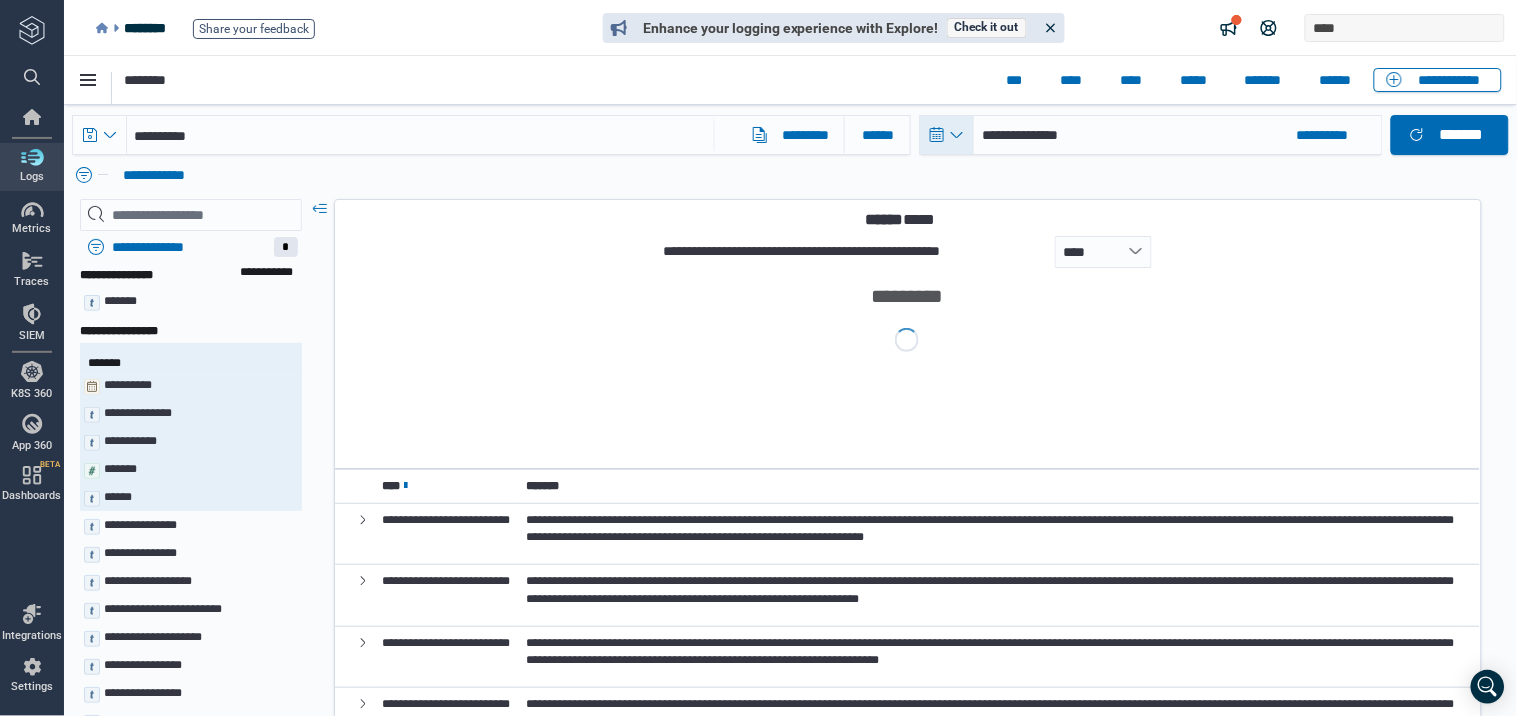 click 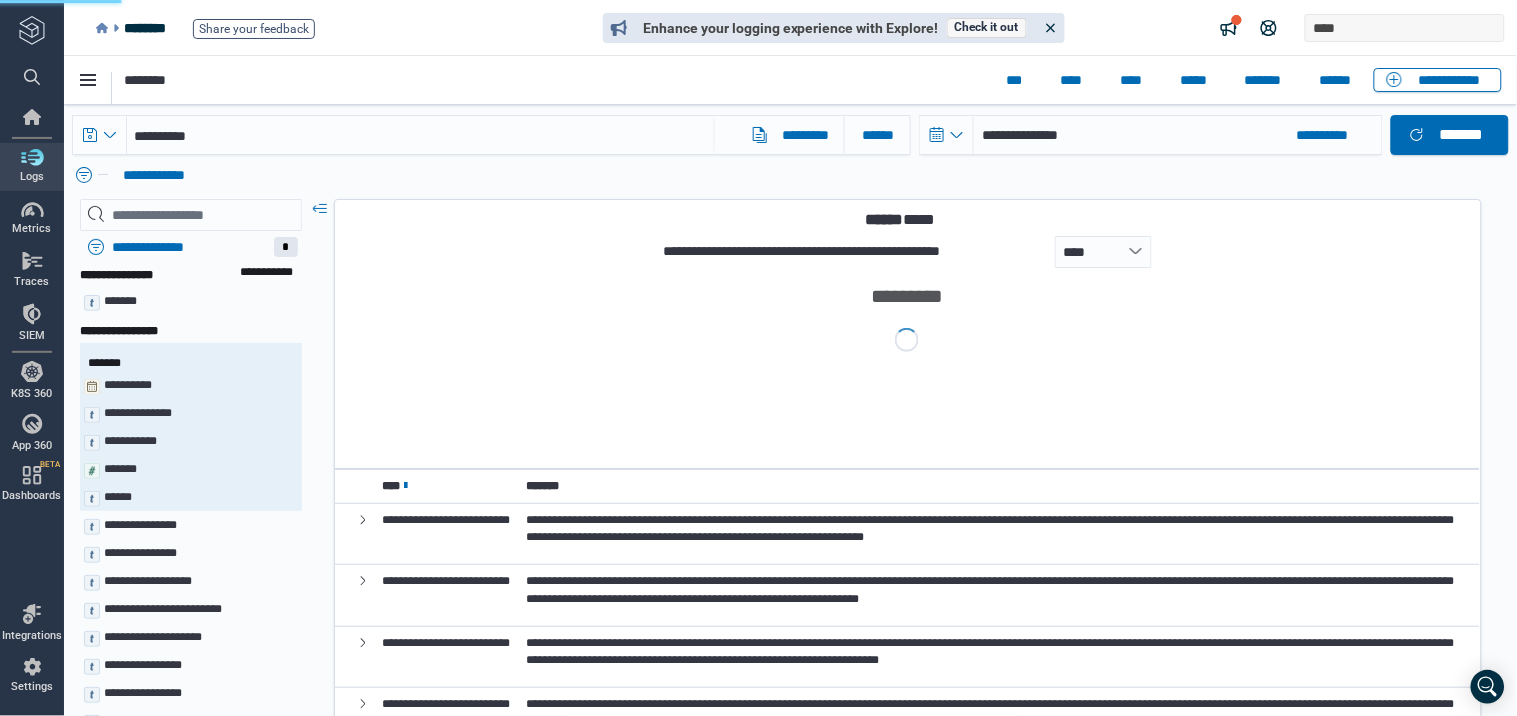 select on "*" 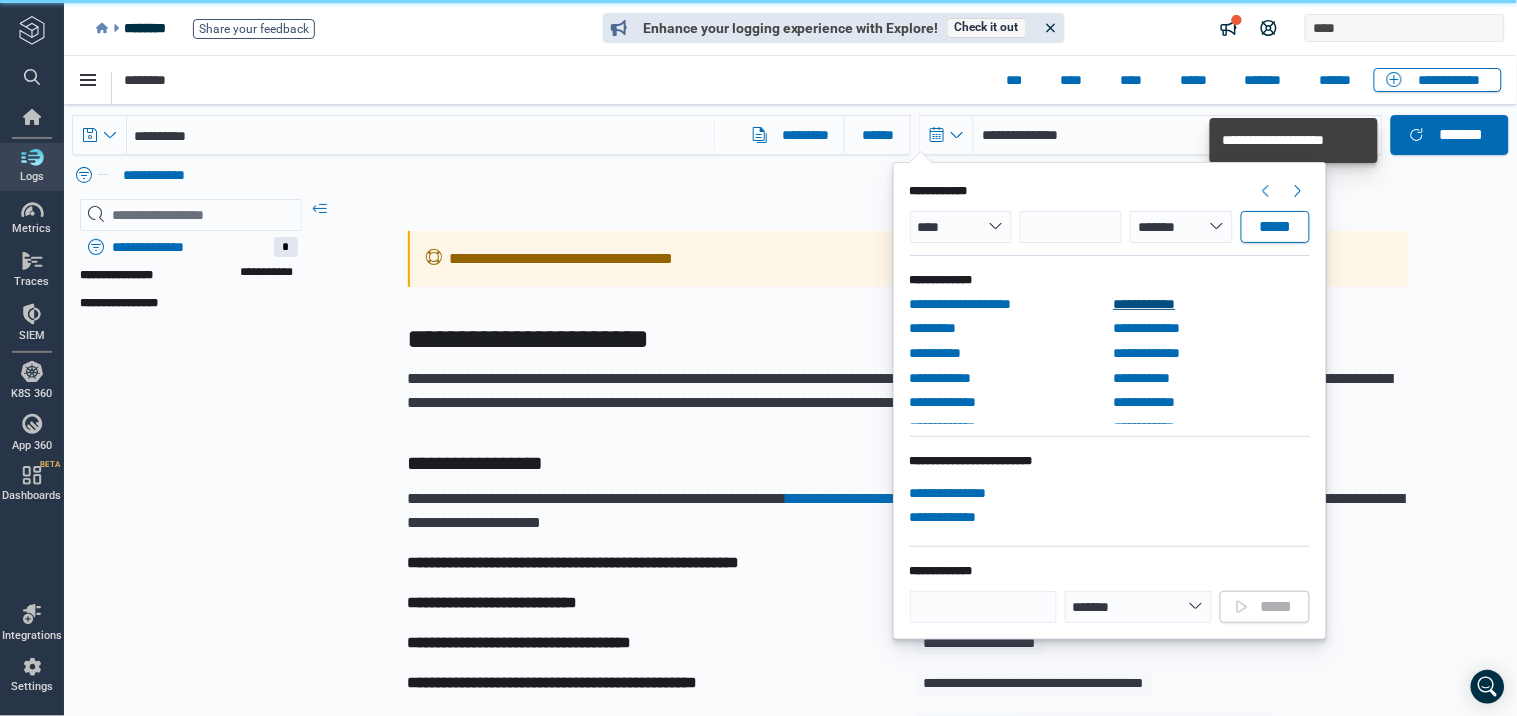 scroll, scrollTop: 111, scrollLeft: 0, axis: vertical 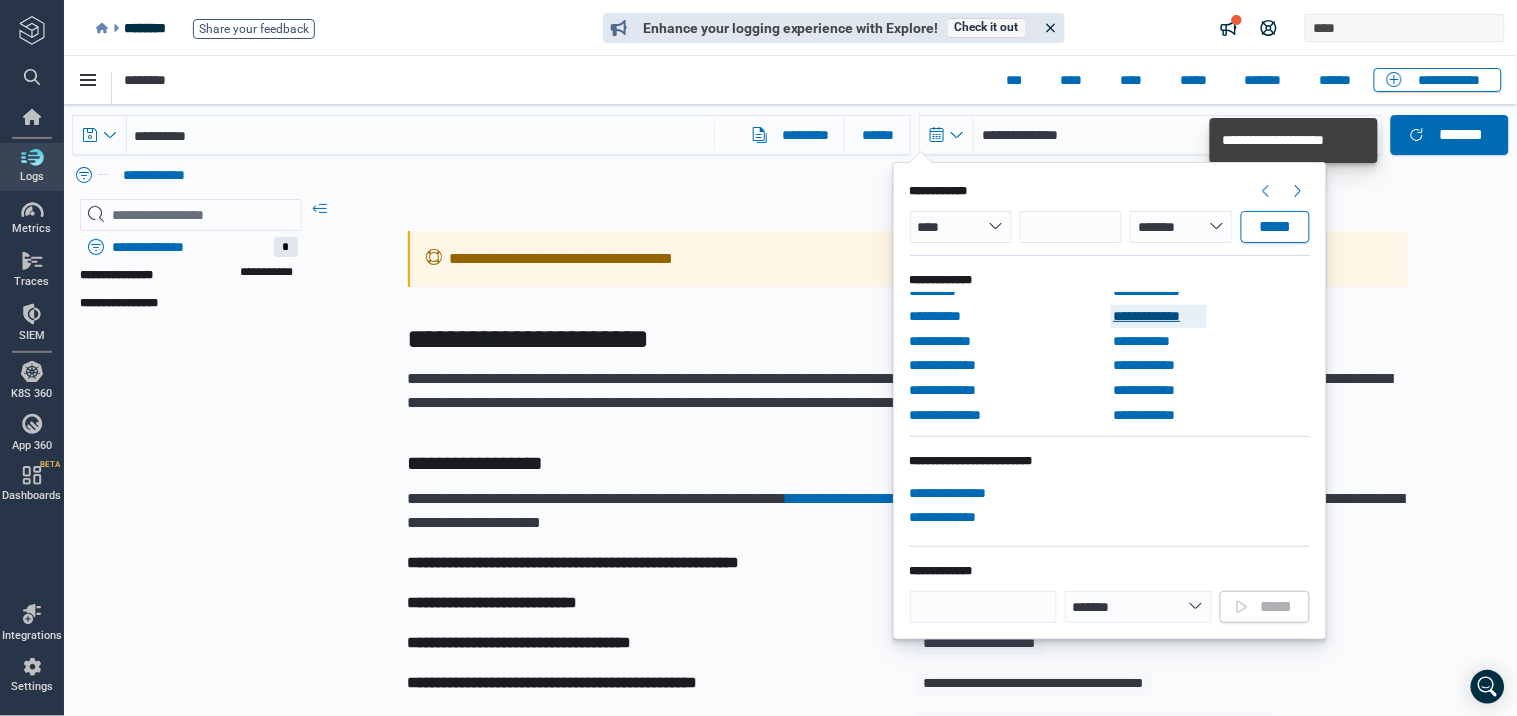 click on "**********" at bounding box center (1158, 315) 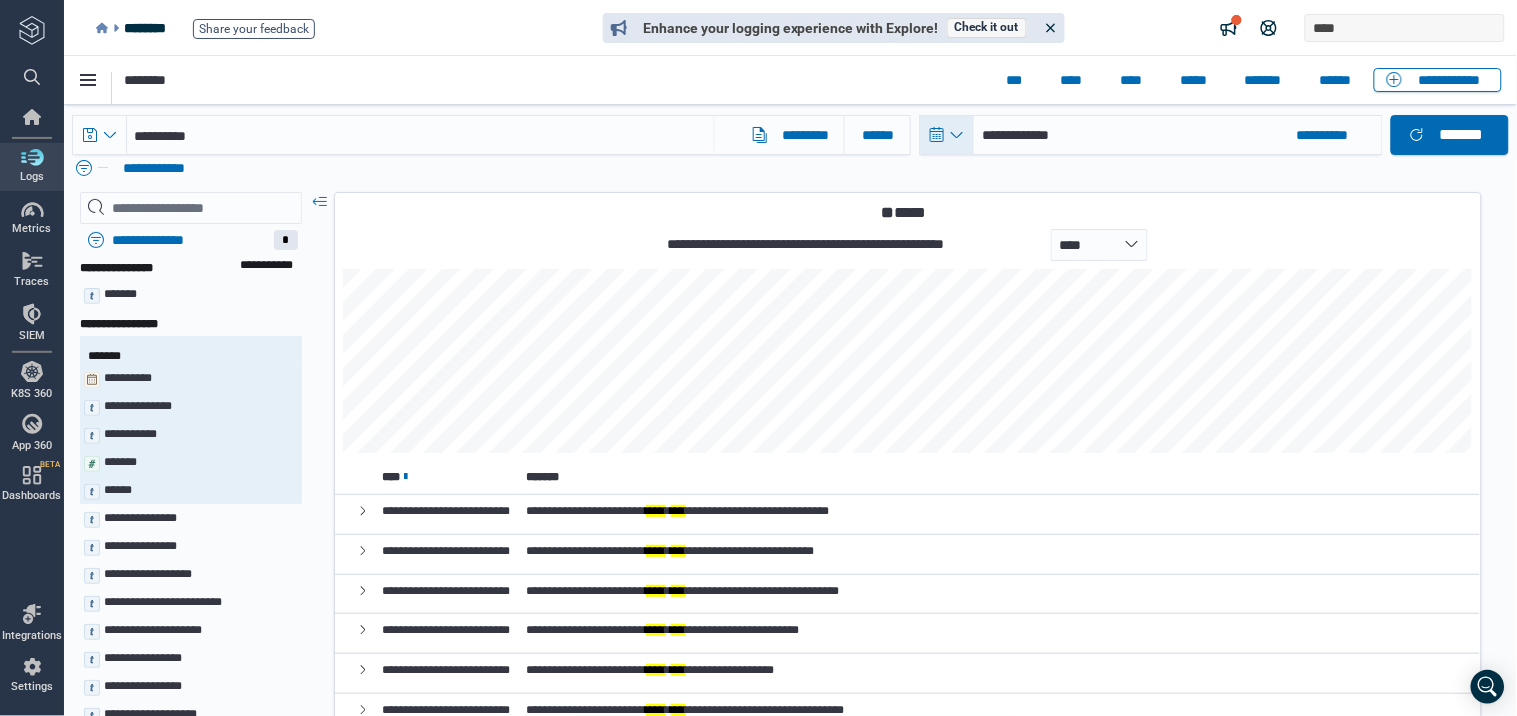 scroll, scrollTop: 0, scrollLeft: 0, axis: both 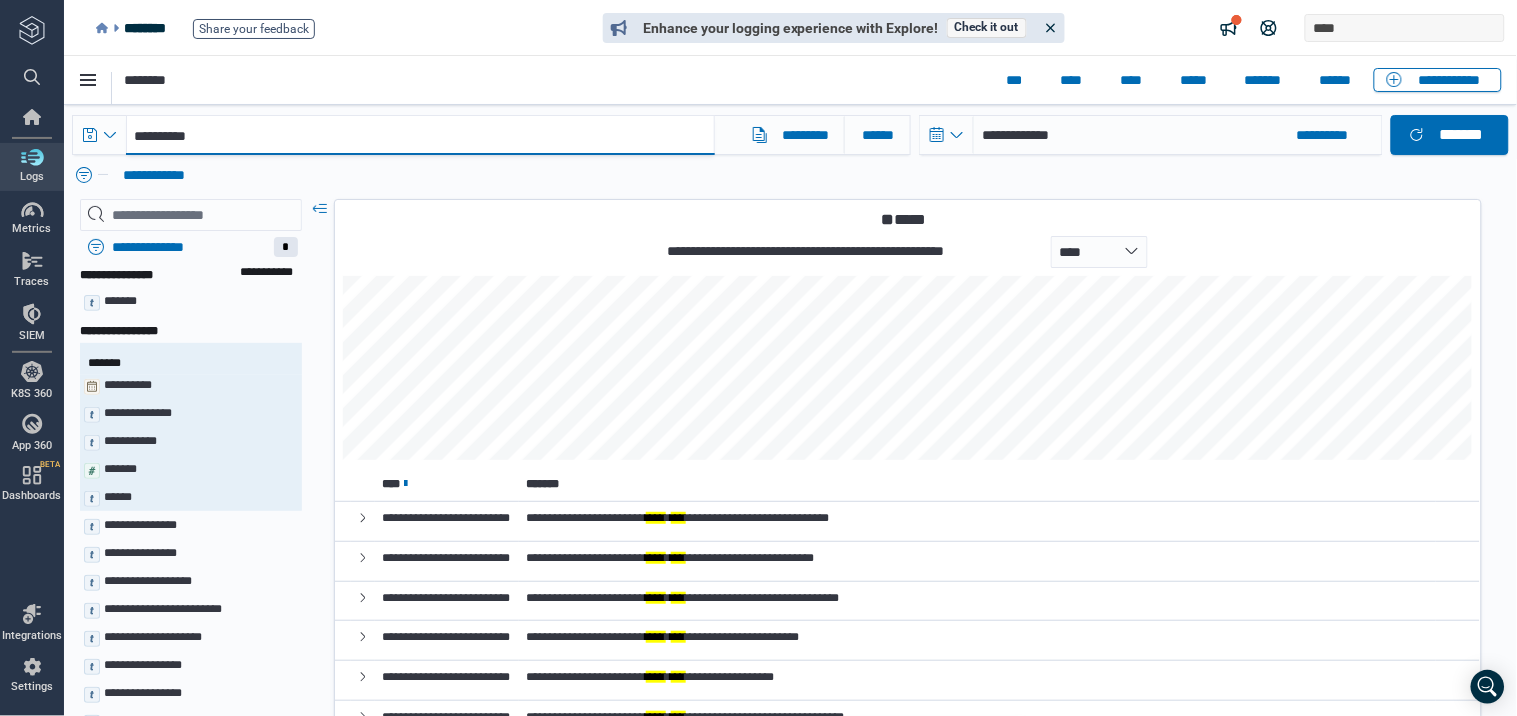 drag, startPoint x: 234, startPoint y: 137, endPoint x: 102, endPoint y: 135, distance: 132.01515 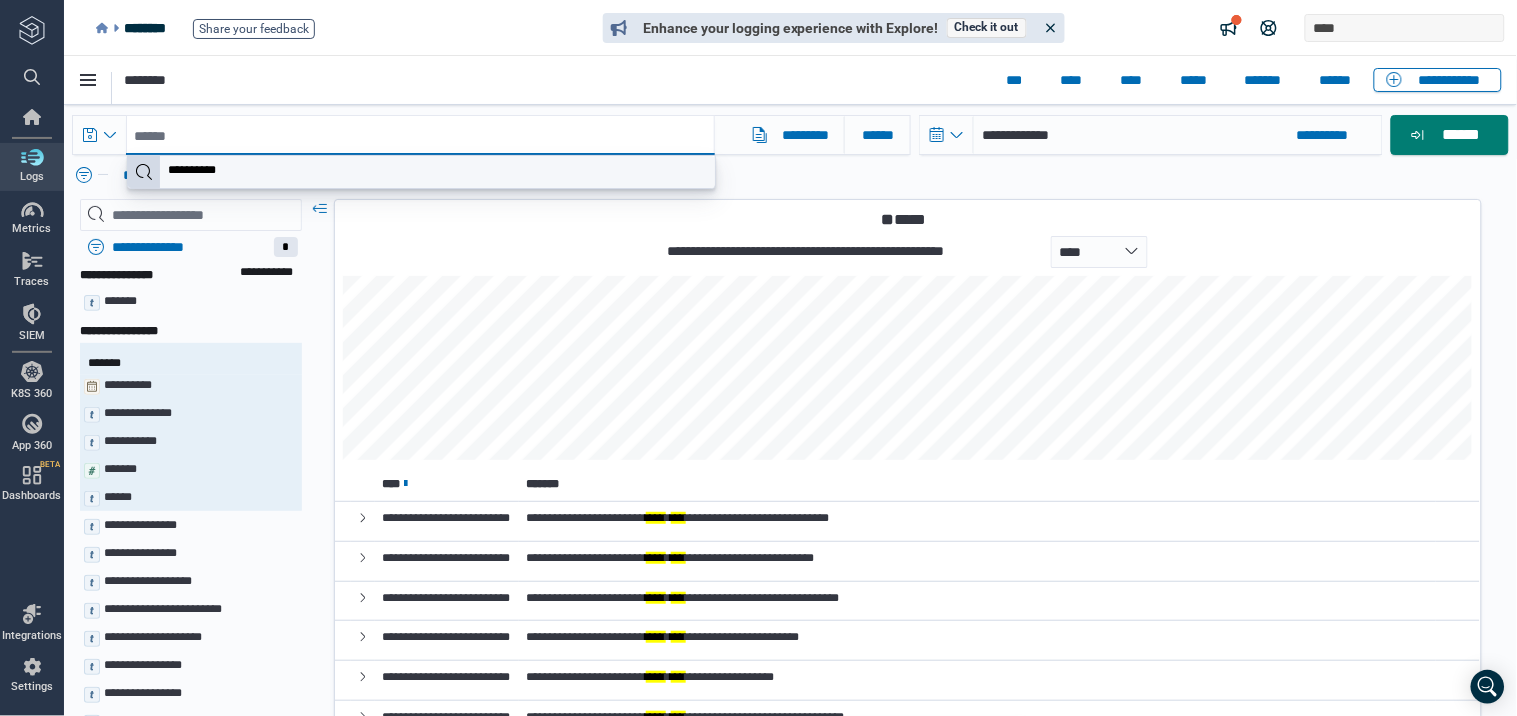 type 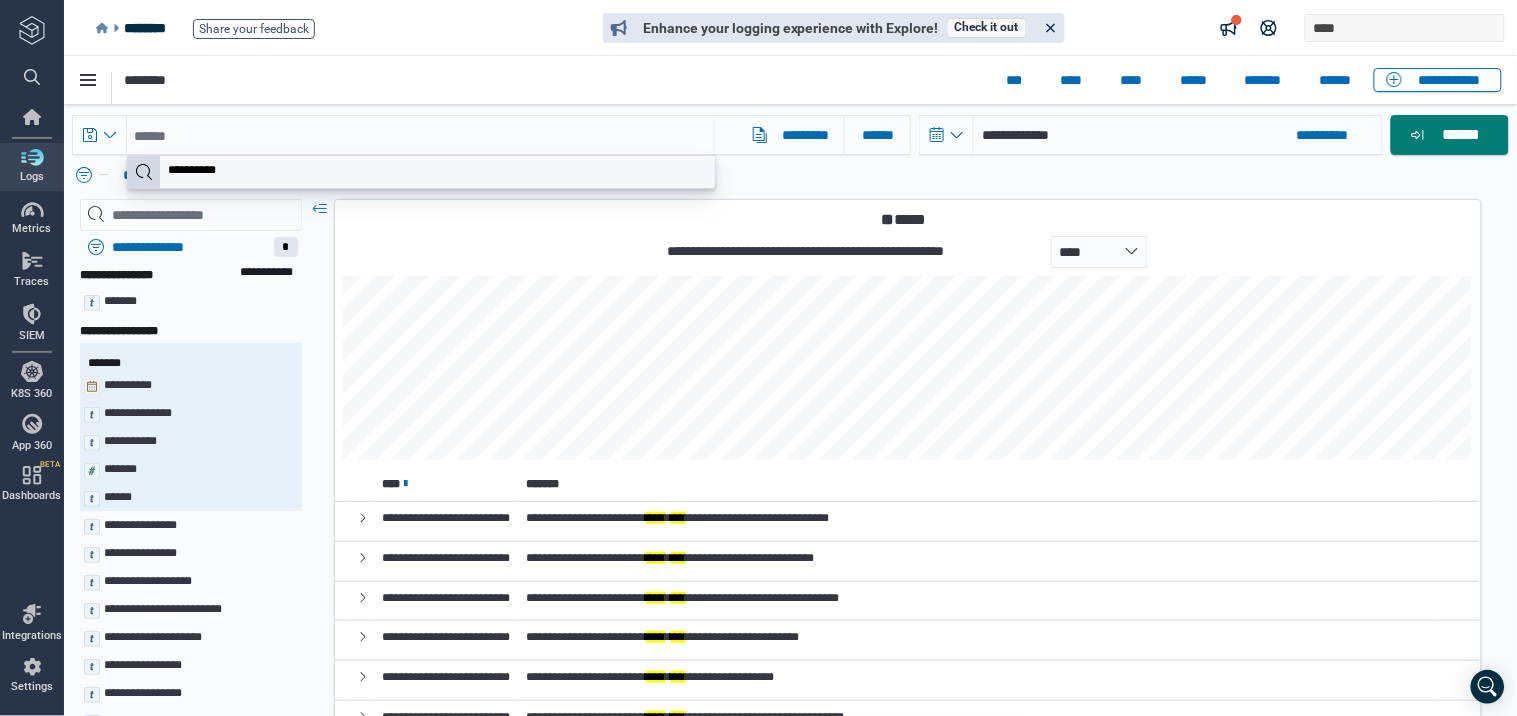 click on "**********" at bounding box center (794, 174) 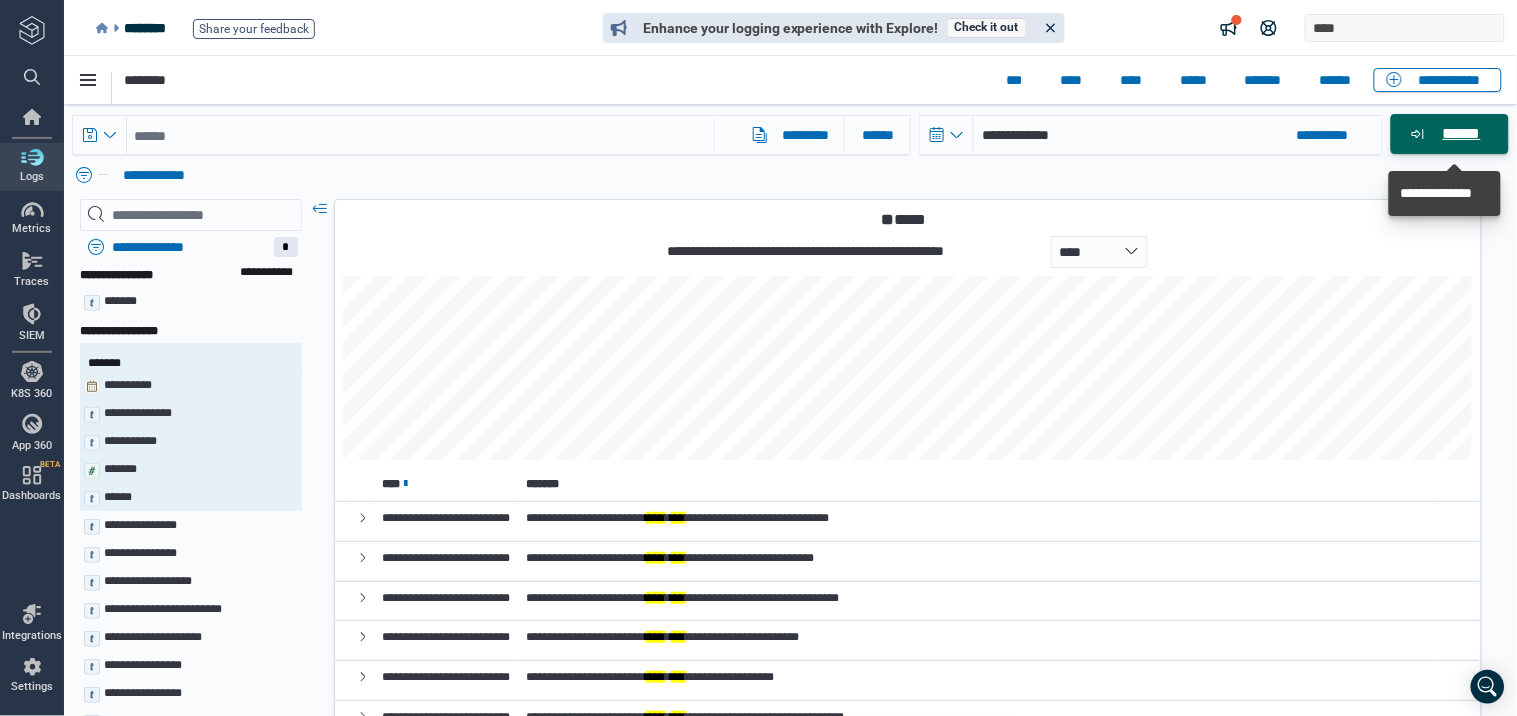 click on "******" at bounding box center [1460, 133] 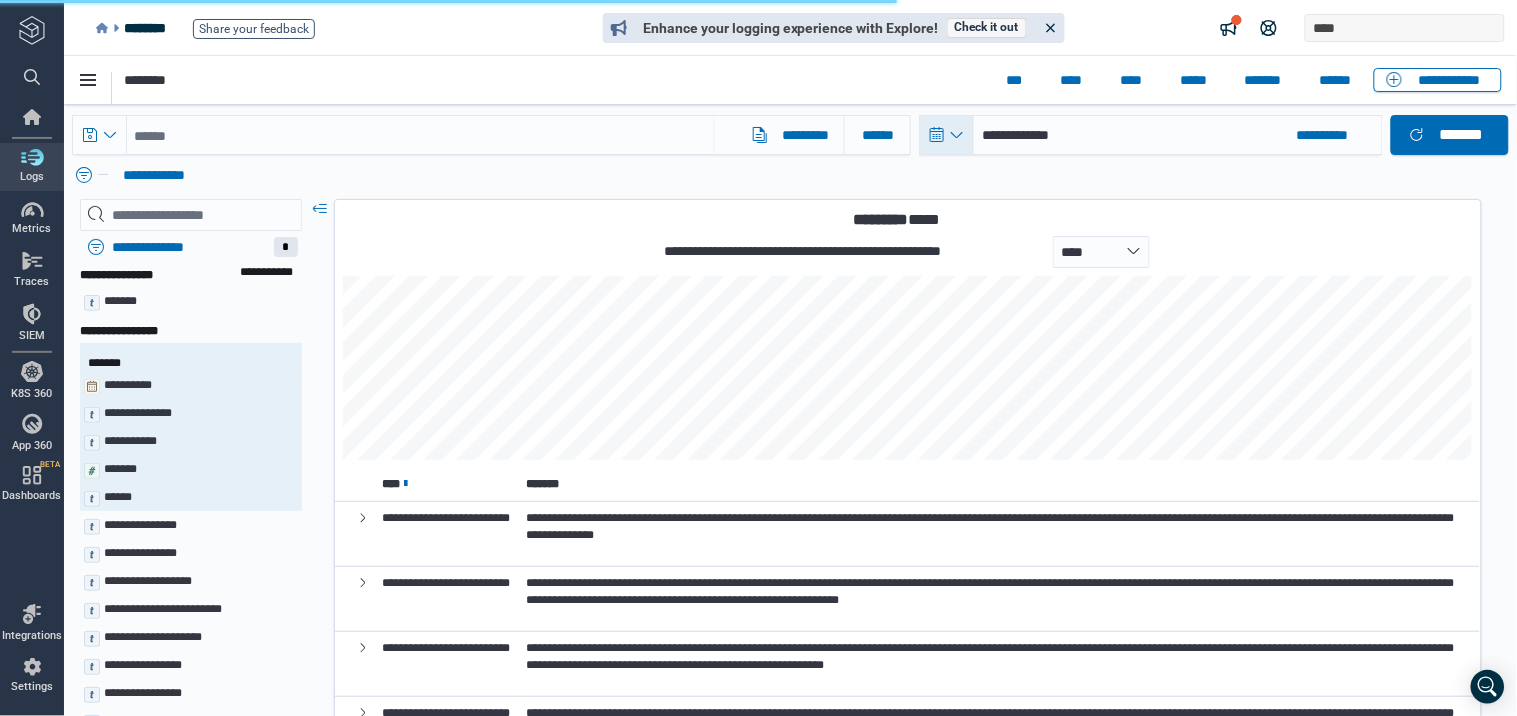 click 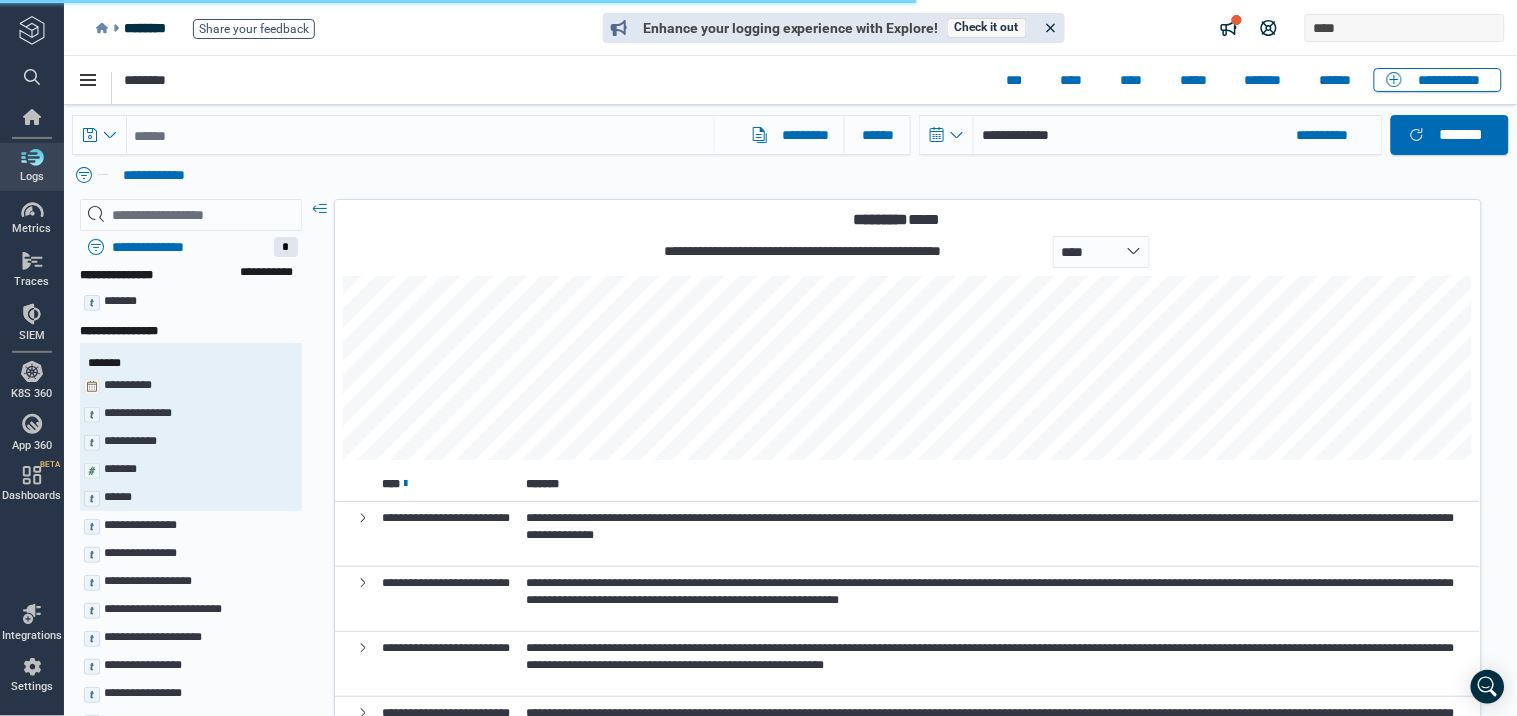 select on "*" 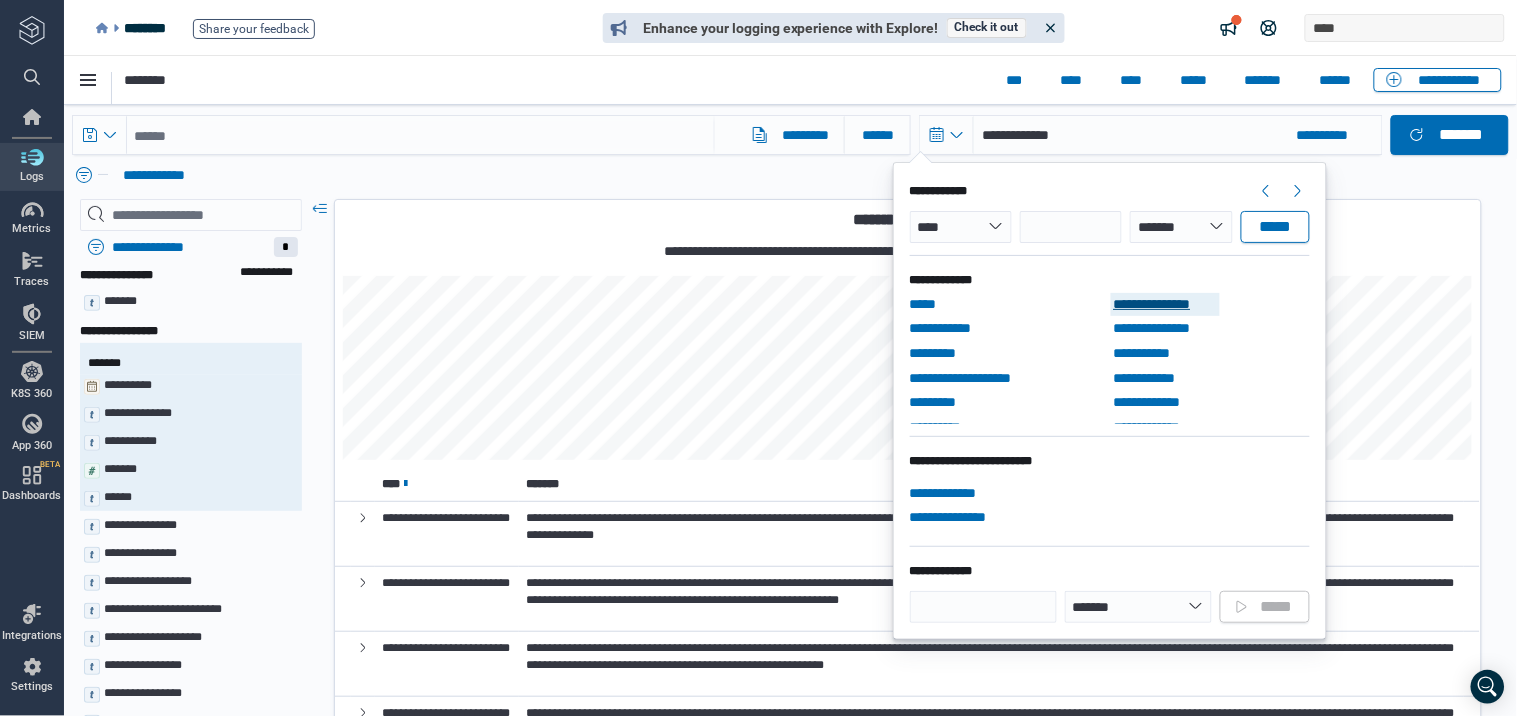 click on "**********" at bounding box center [1164, 303] 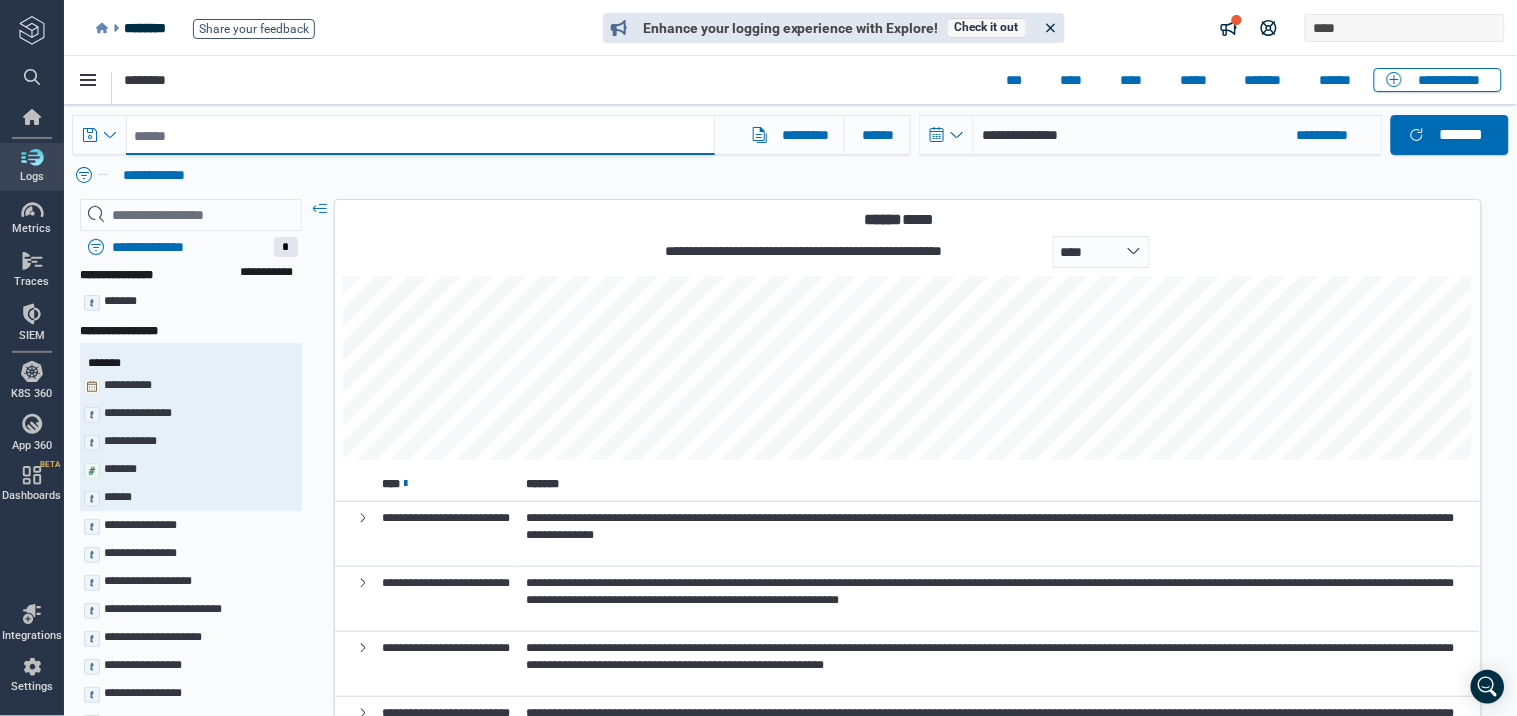 click at bounding box center (419, 134) 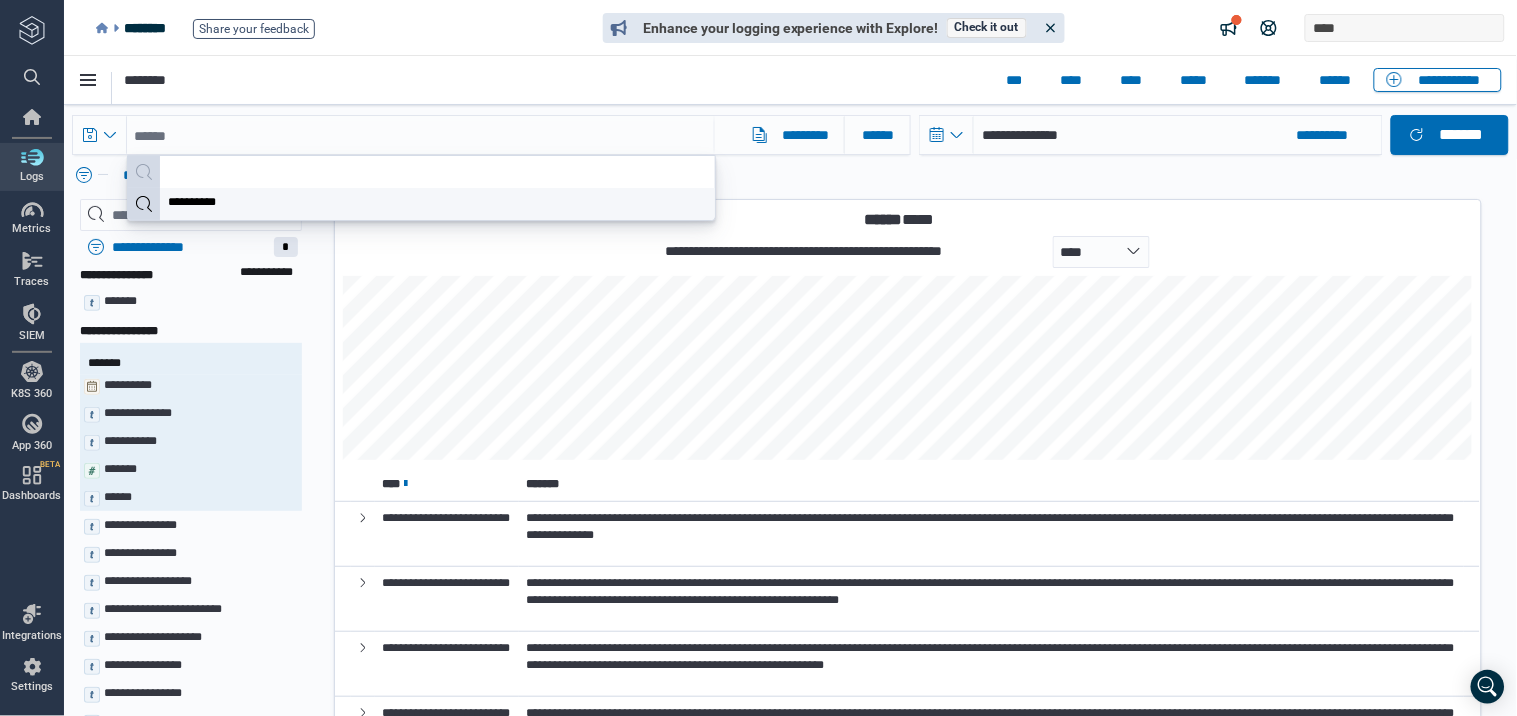 click on "**********" at bounding box center [202, 203] 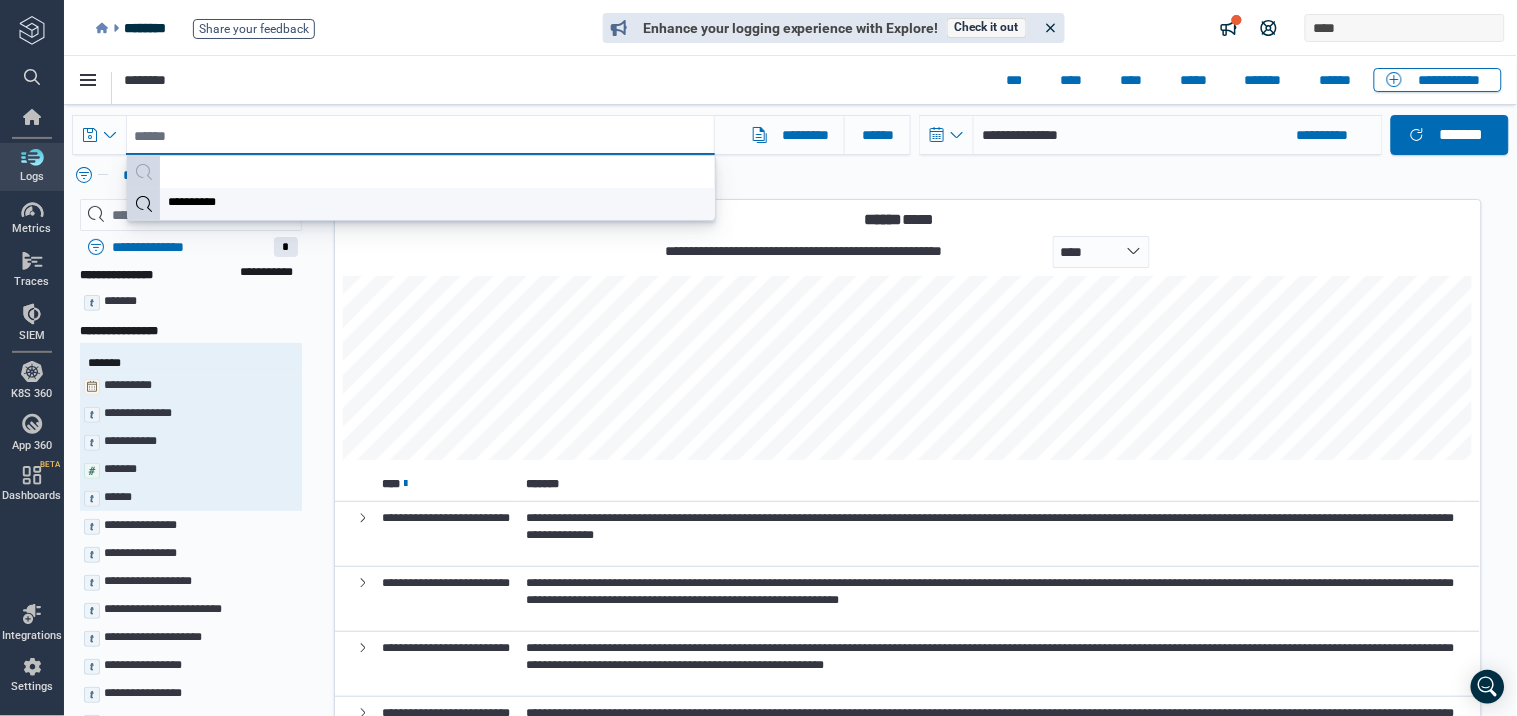 type on "**********" 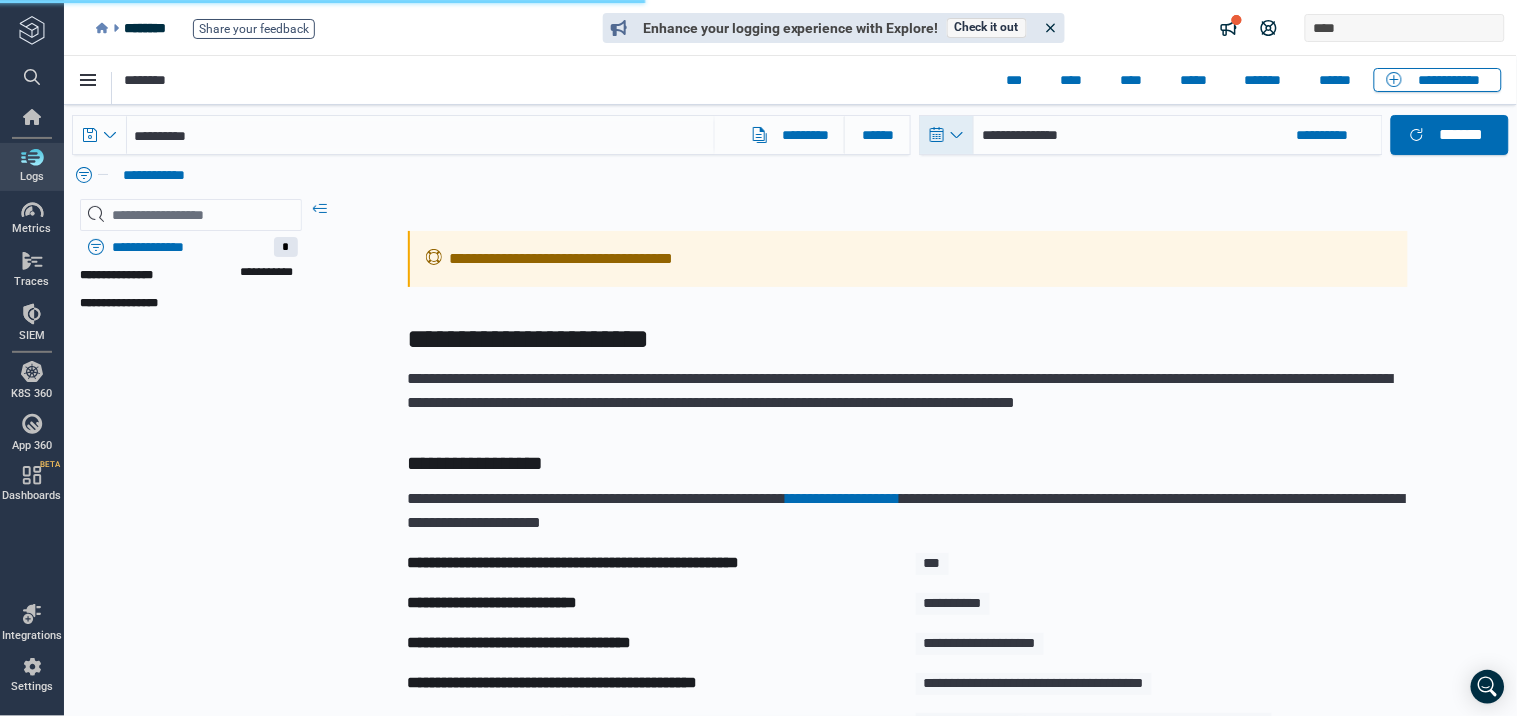 click at bounding box center [946, 134] 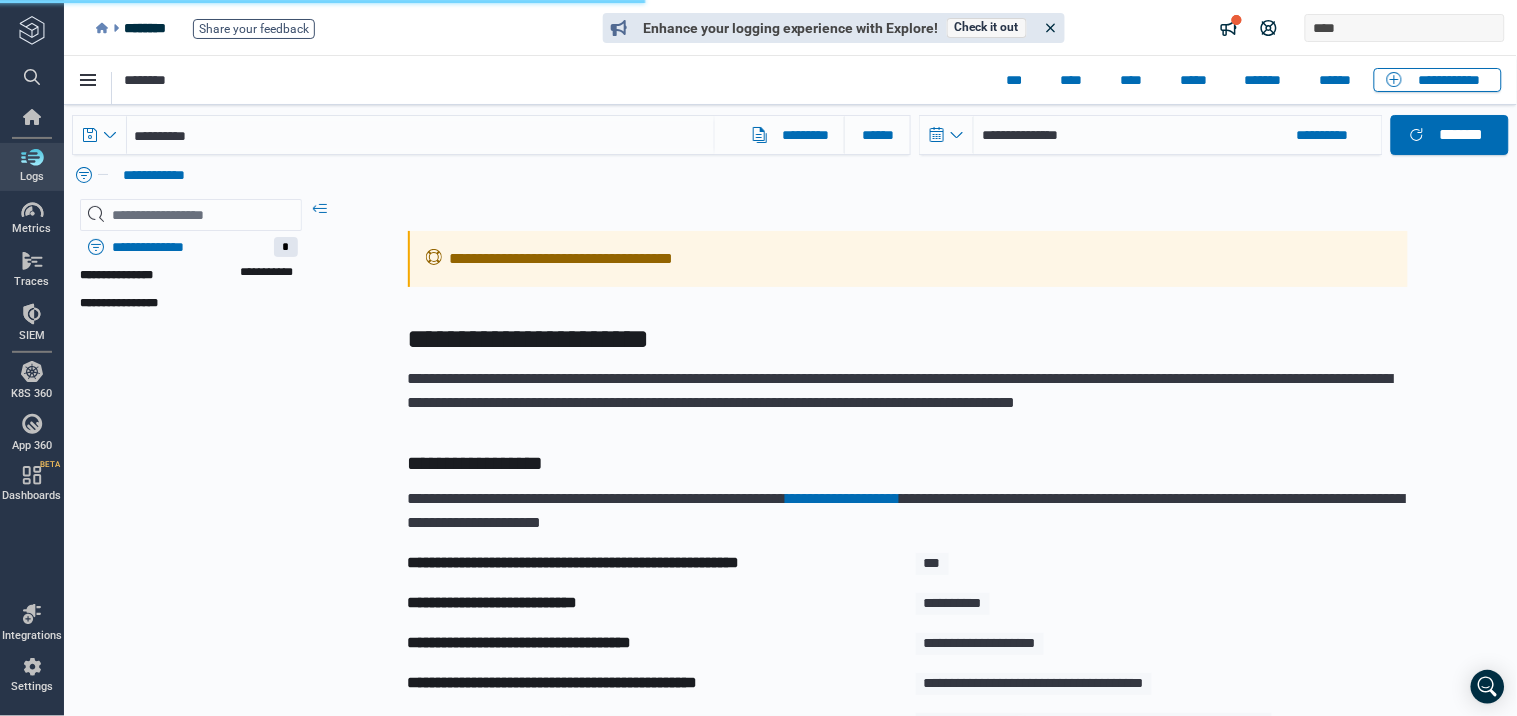 select on "*" 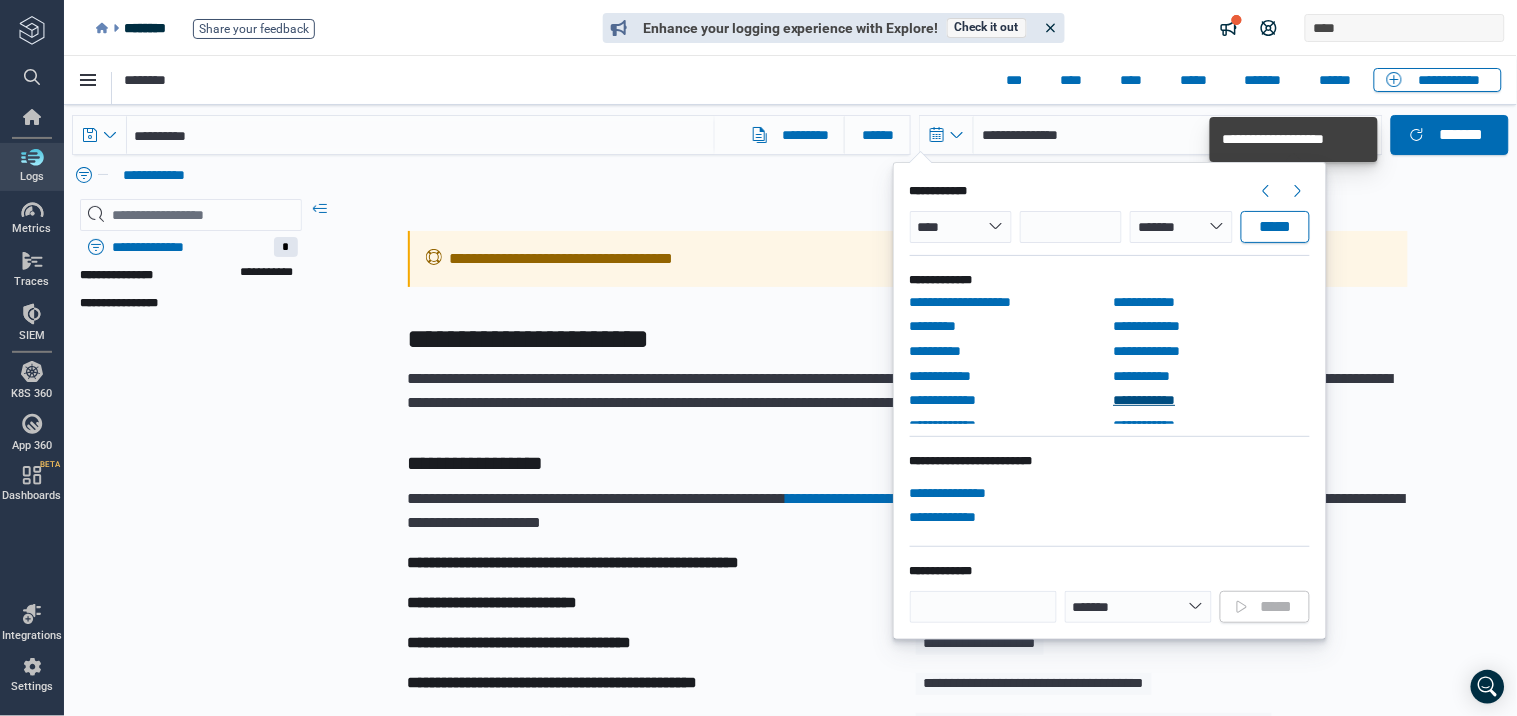 scroll, scrollTop: 114, scrollLeft: 0, axis: vertical 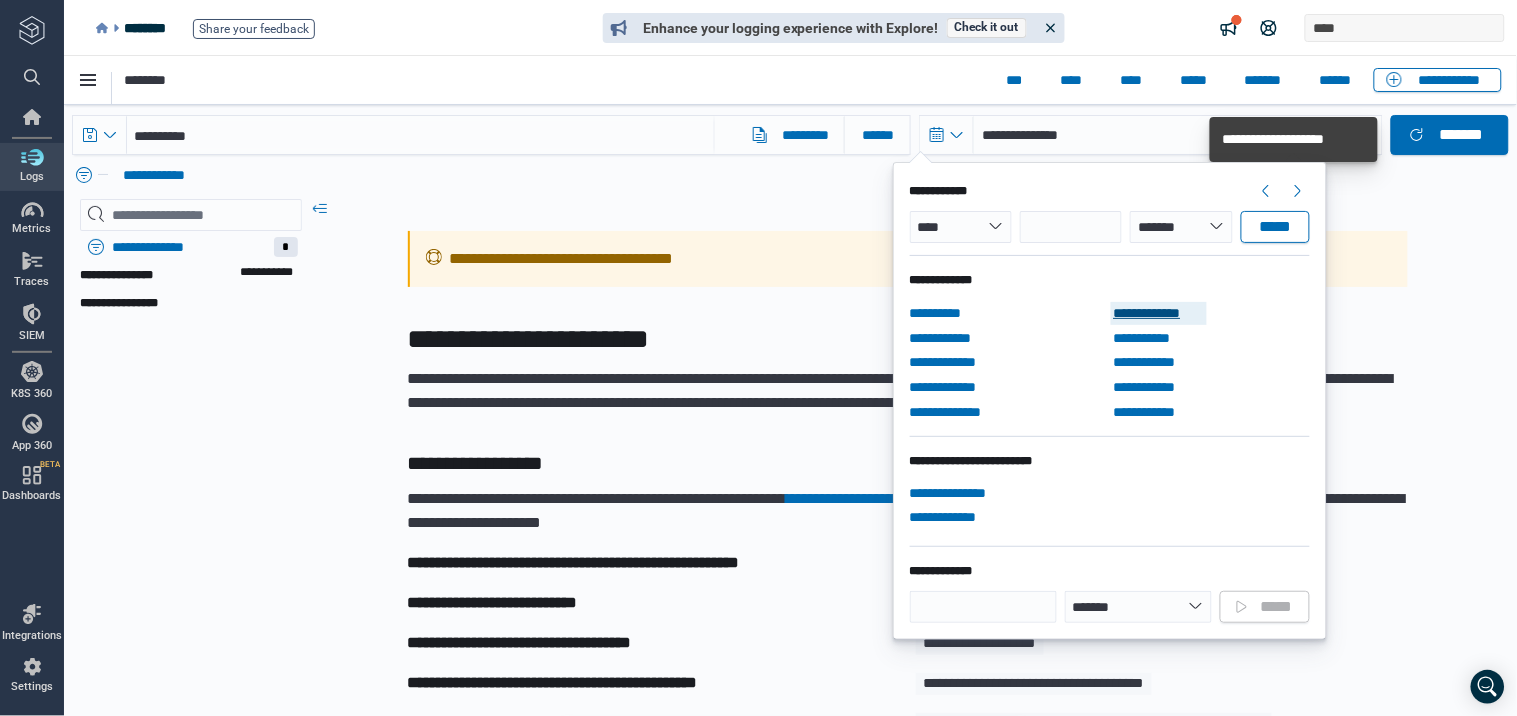click on "**********" at bounding box center (1158, 312) 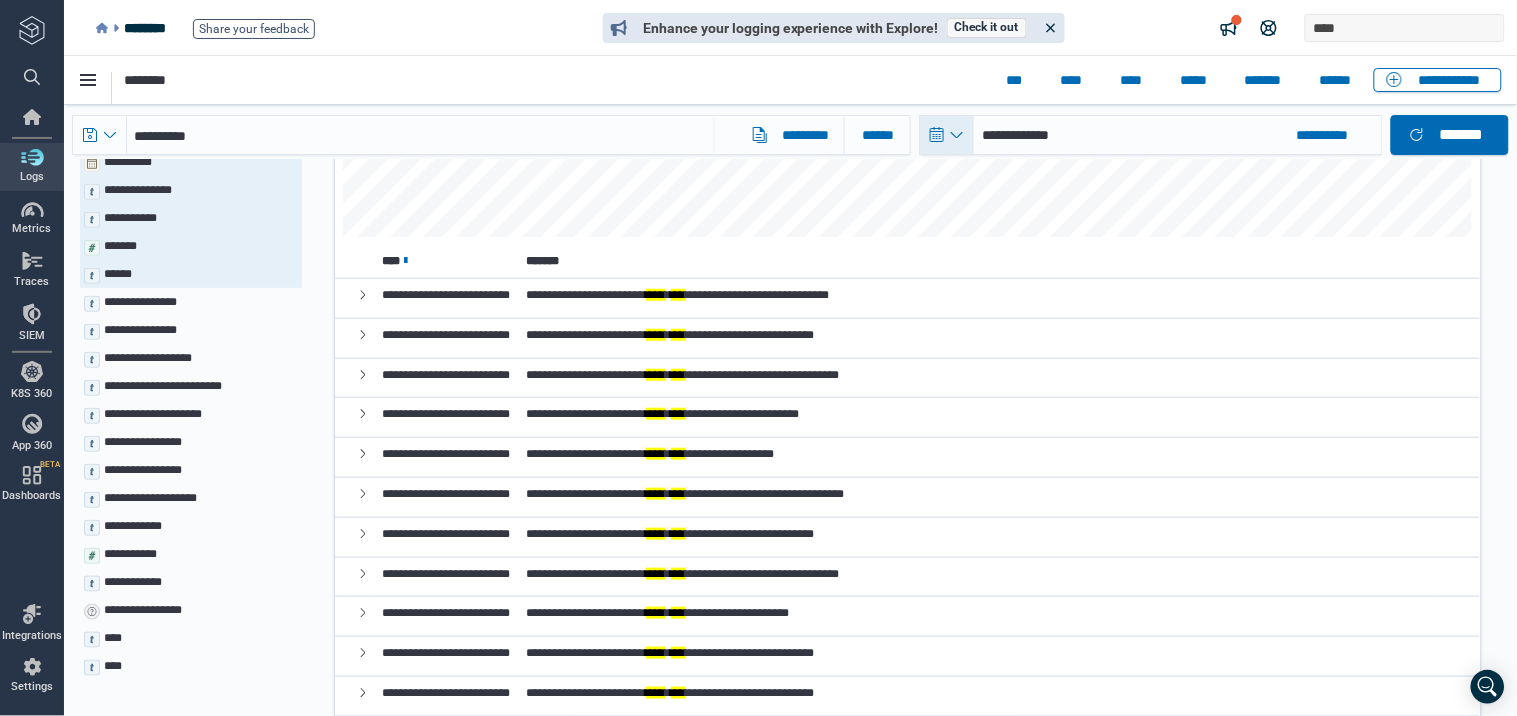 scroll, scrollTop: 222, scrollLeft: 0, axis: vertical 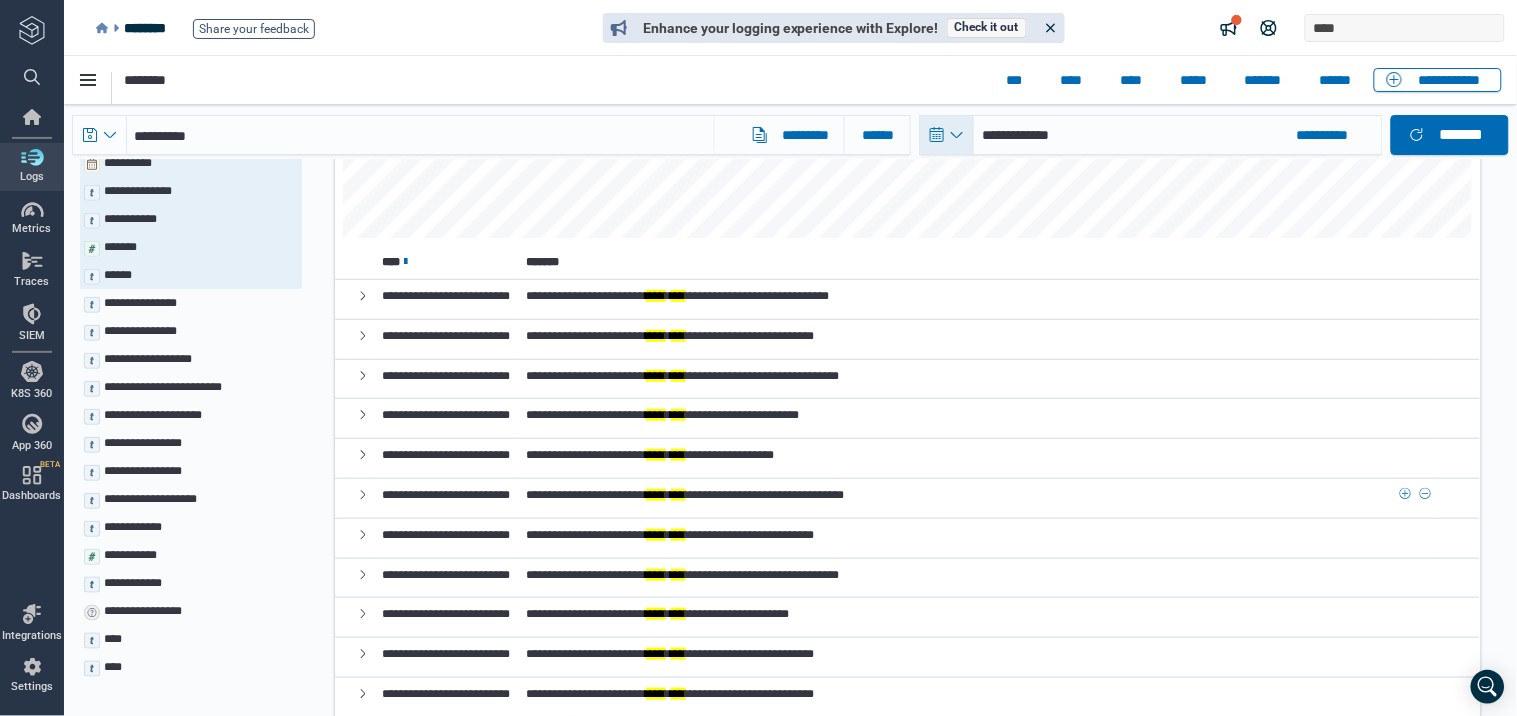 type 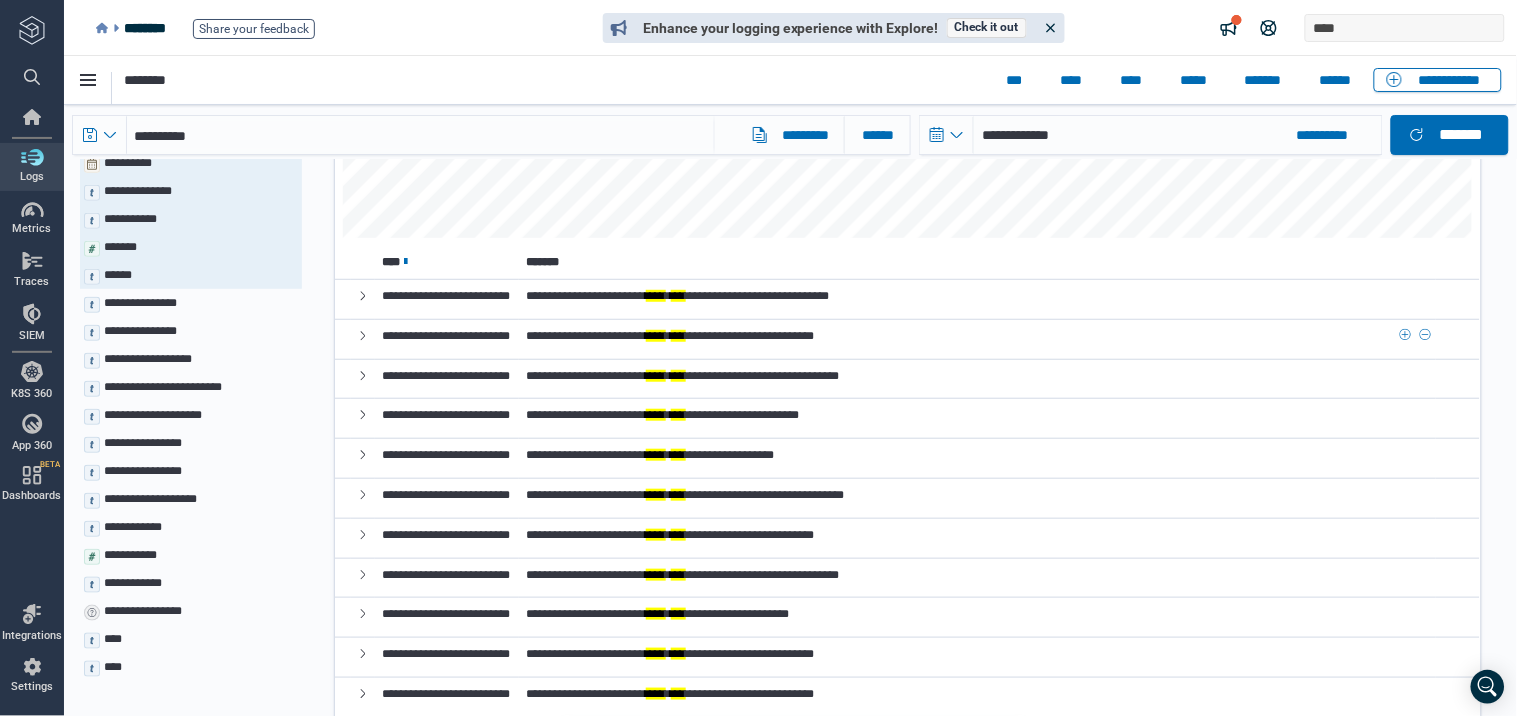 click on "**********" at bounding box center [670, 335] 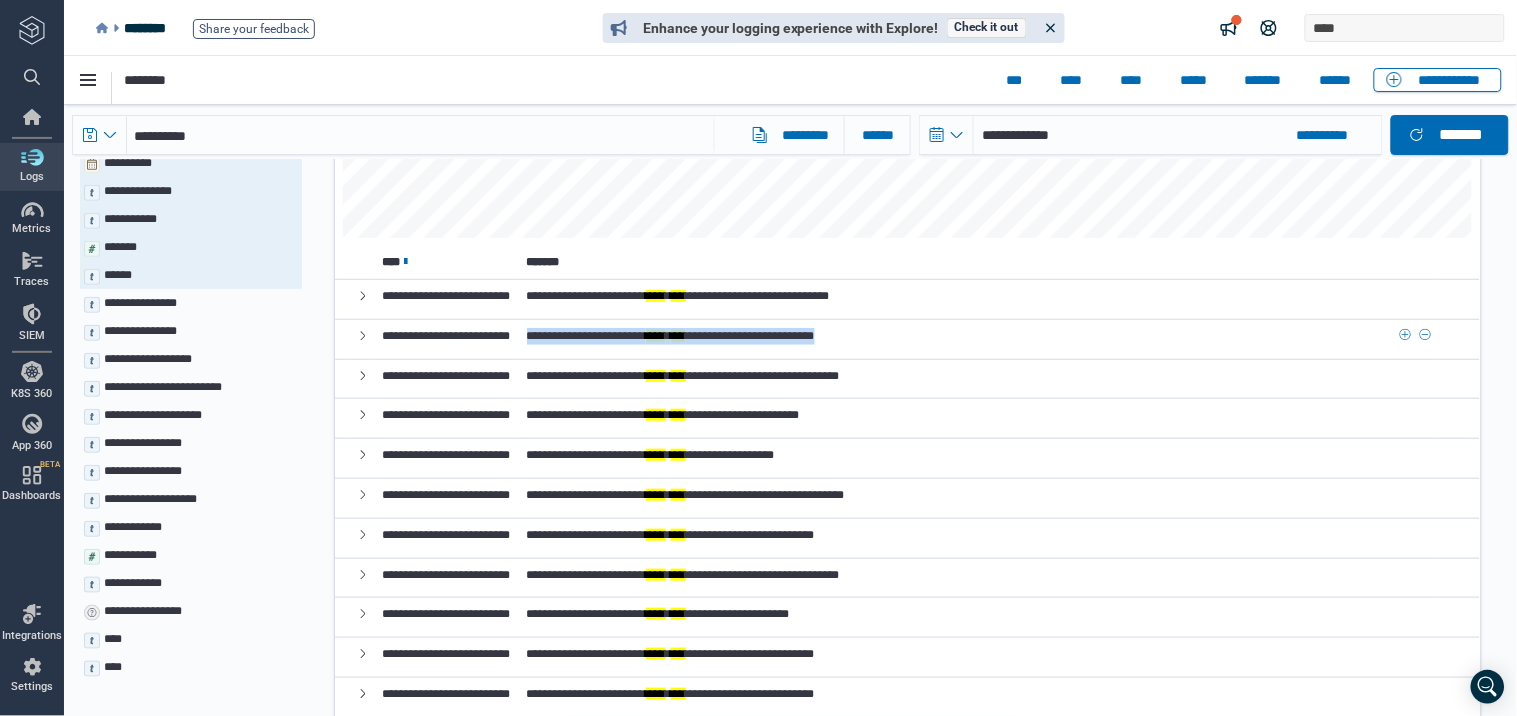 click on "**********" at bounding box center [670, 335] 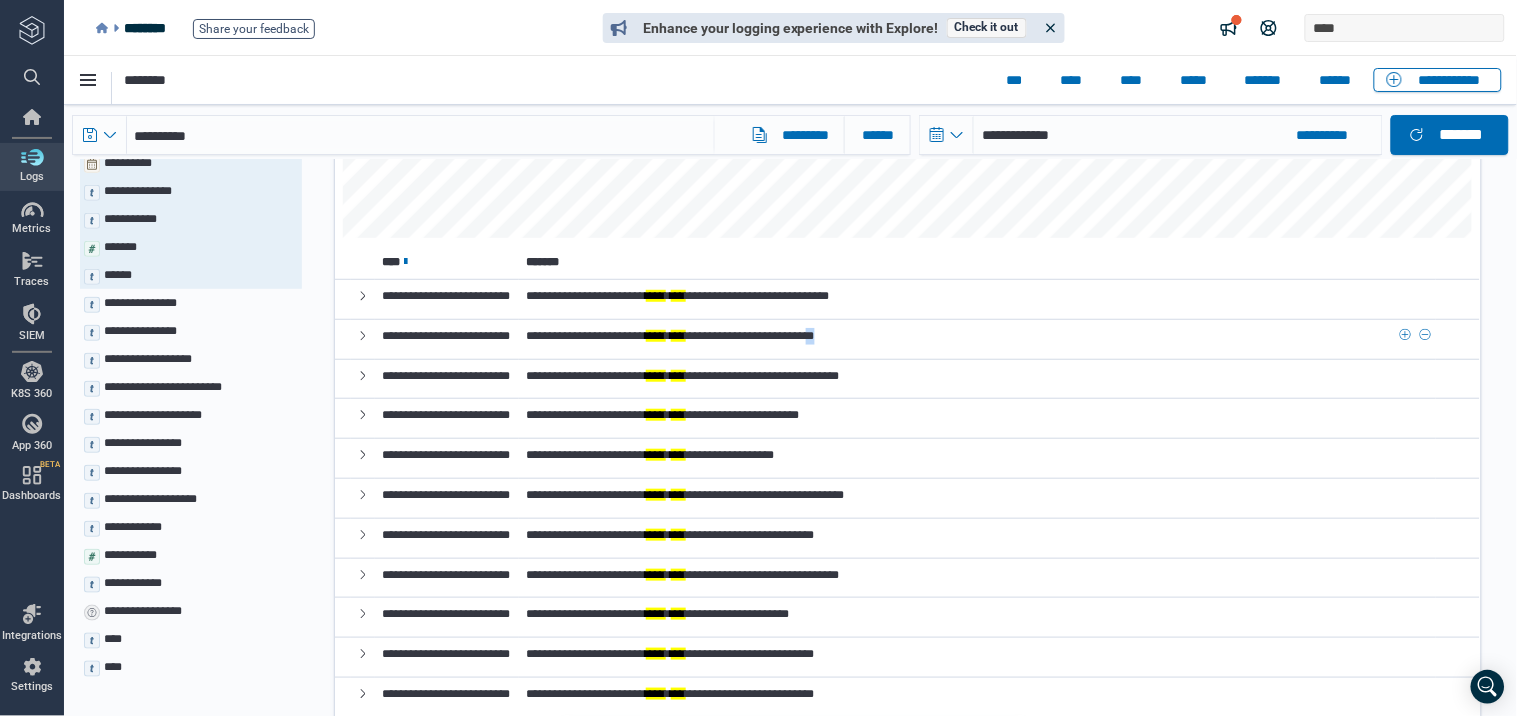 click on "**********" at bounding box center (670, 335) 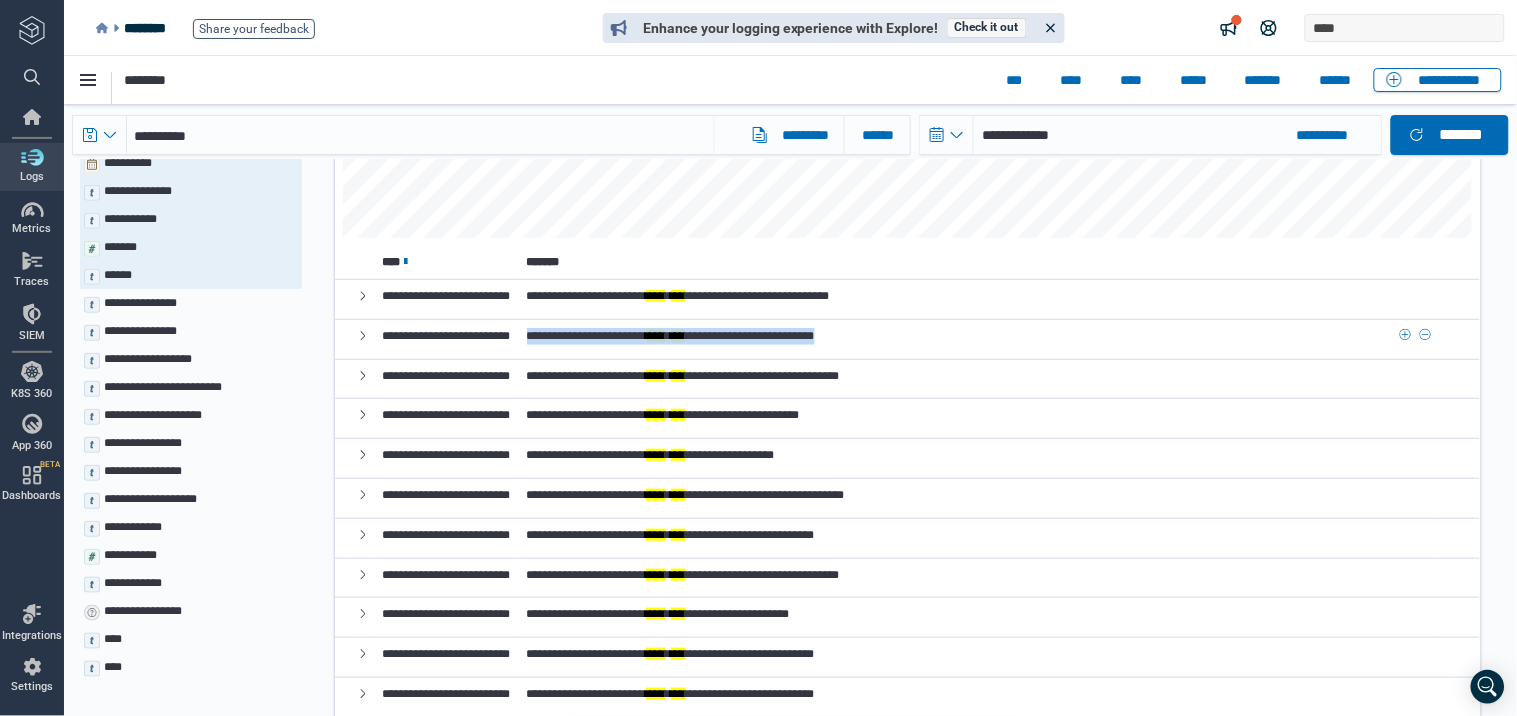 click on "**********" at bounding box center [670, 335] 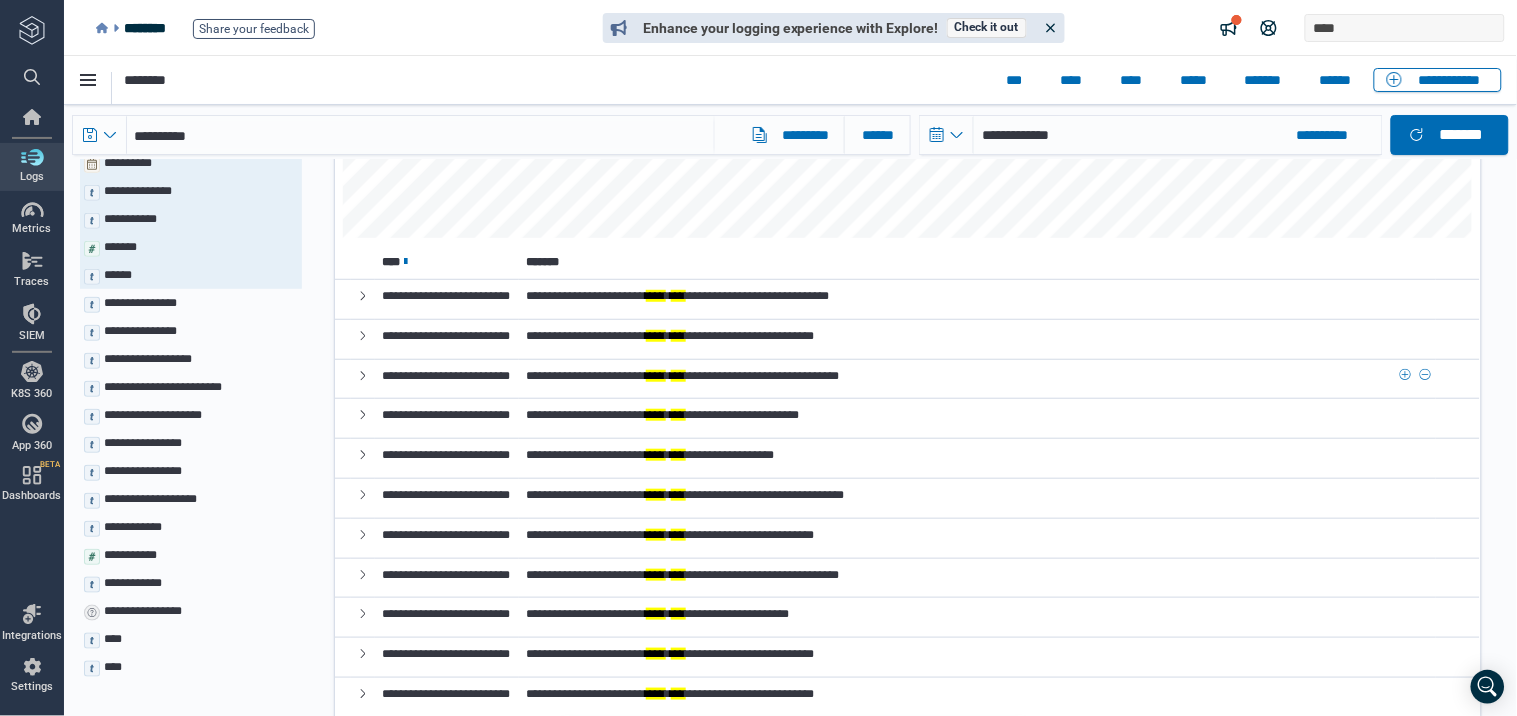 click on "**********" at bounding box center (977, 378) 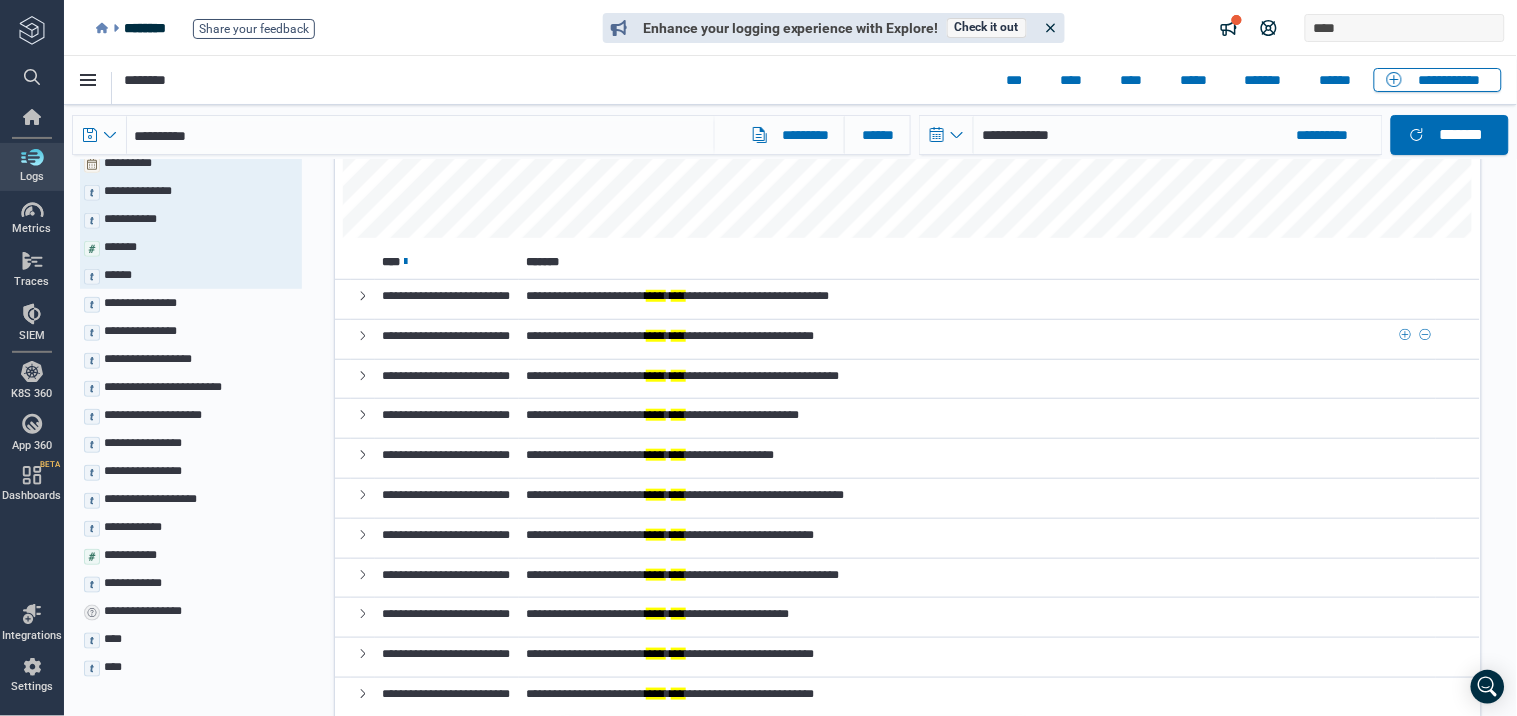 click on "**********" at bounding box center (670, 335) 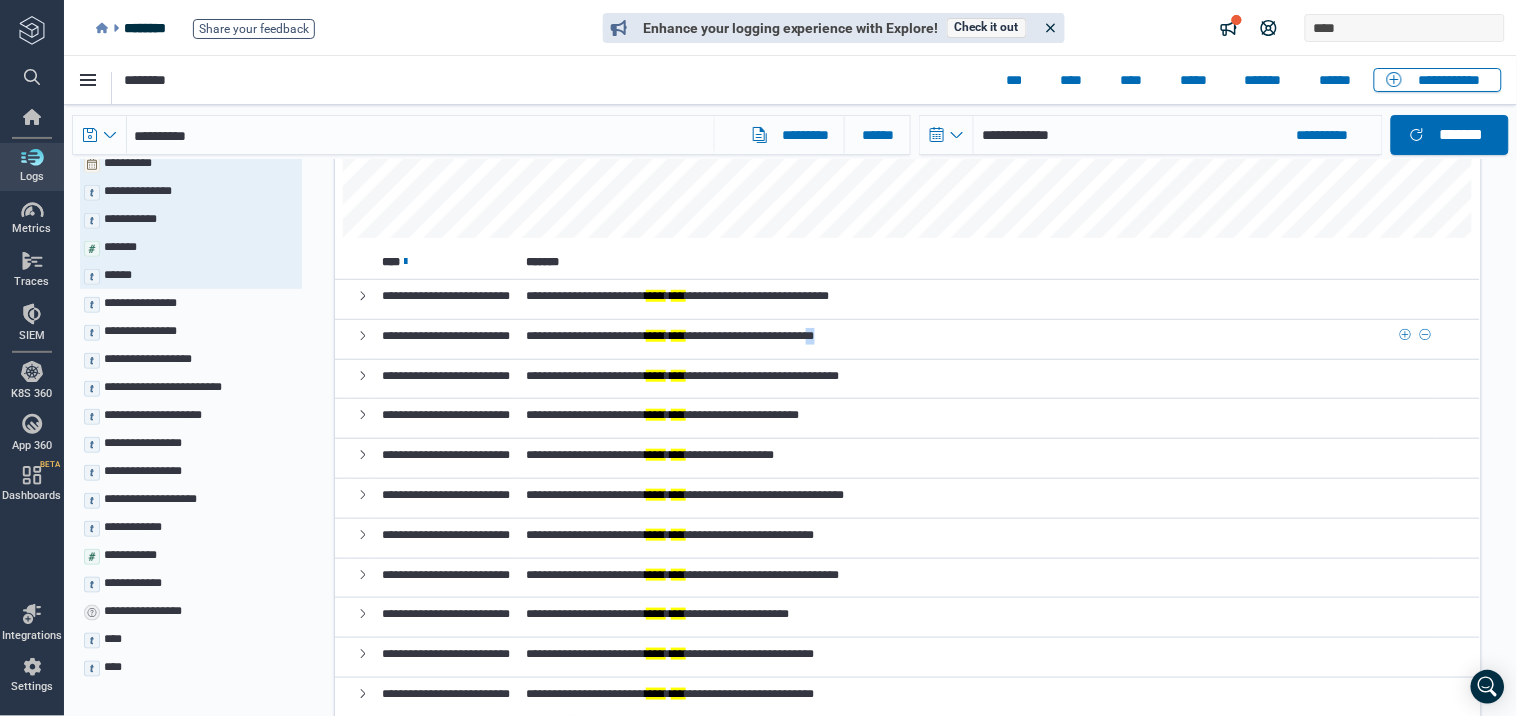 click on "**********" at bounding box center (670, 335) 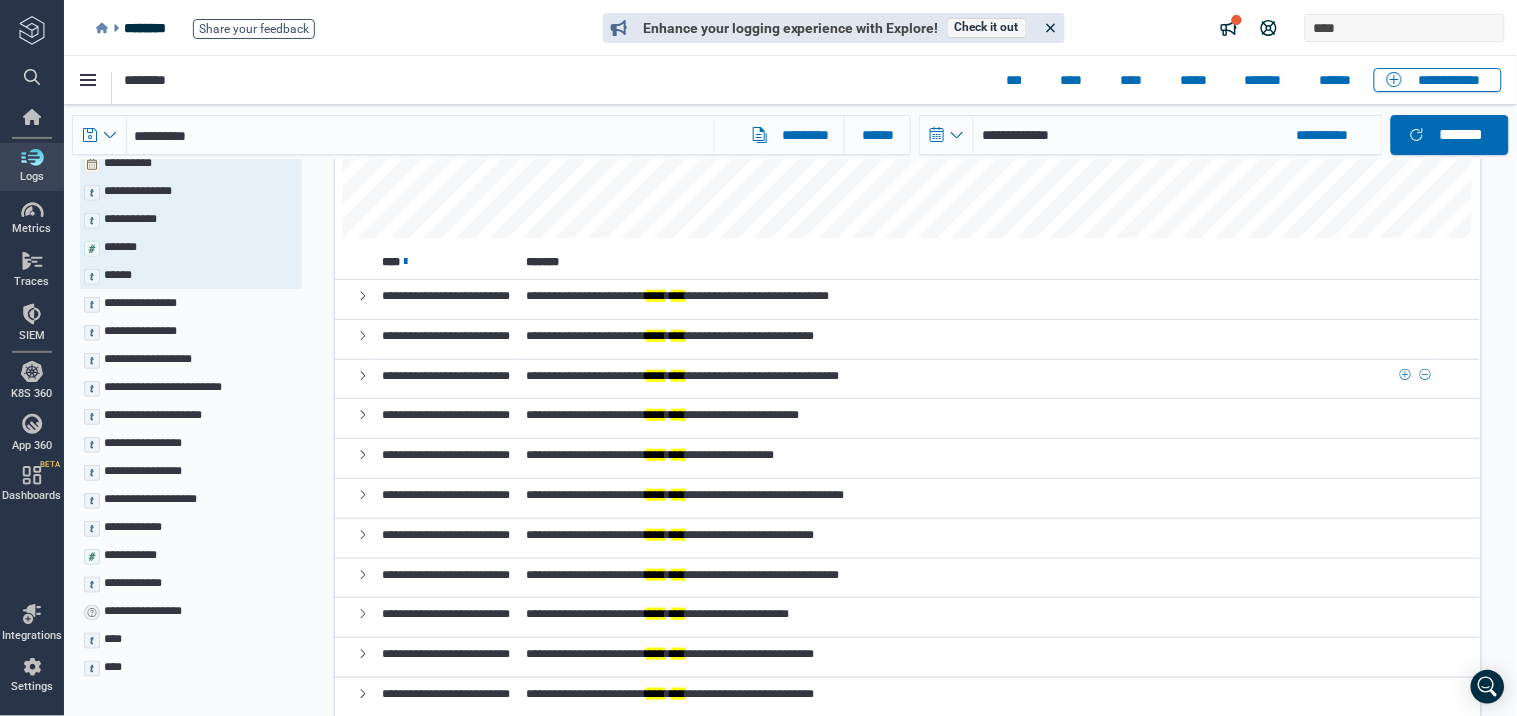 click on "**********" at bounding box center [682, 375] 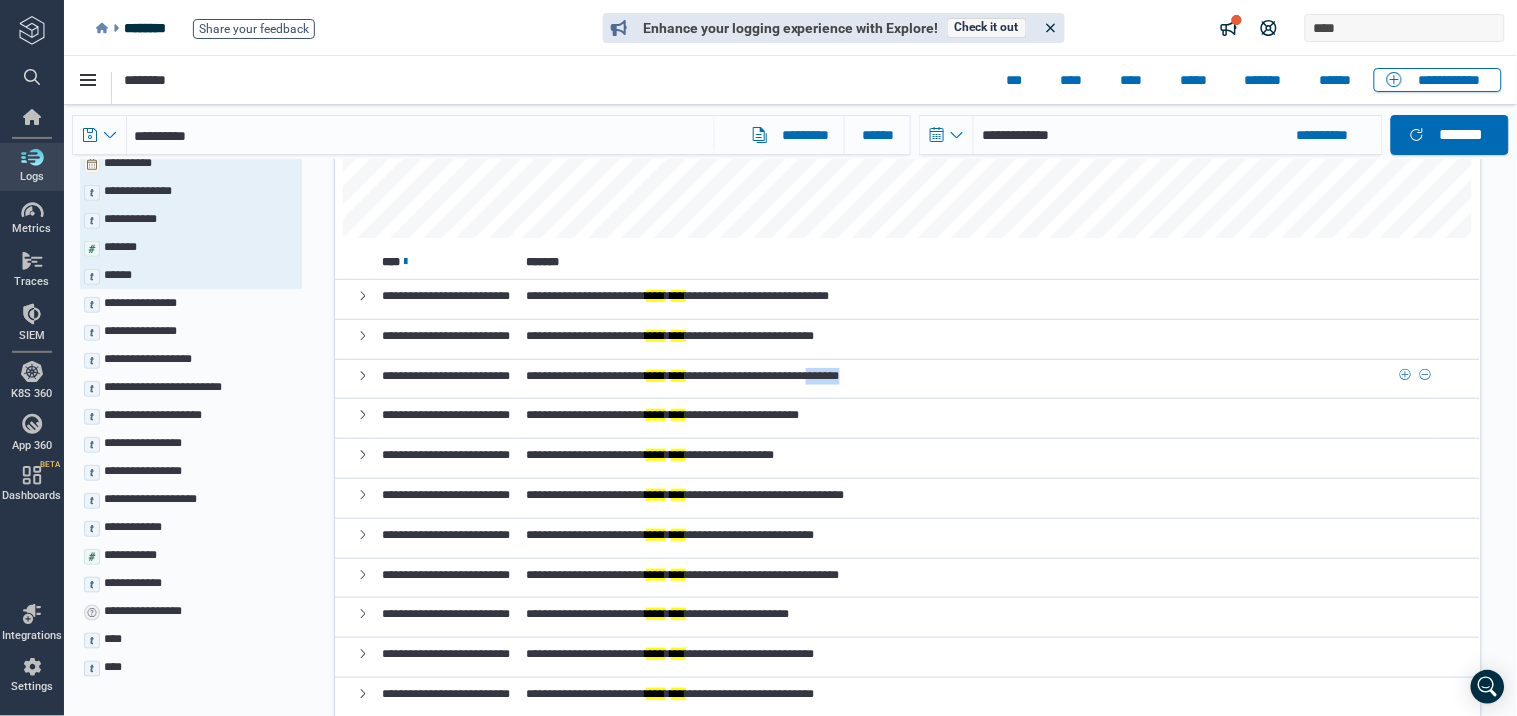 click on "**********" at bounding box center (682, 375) 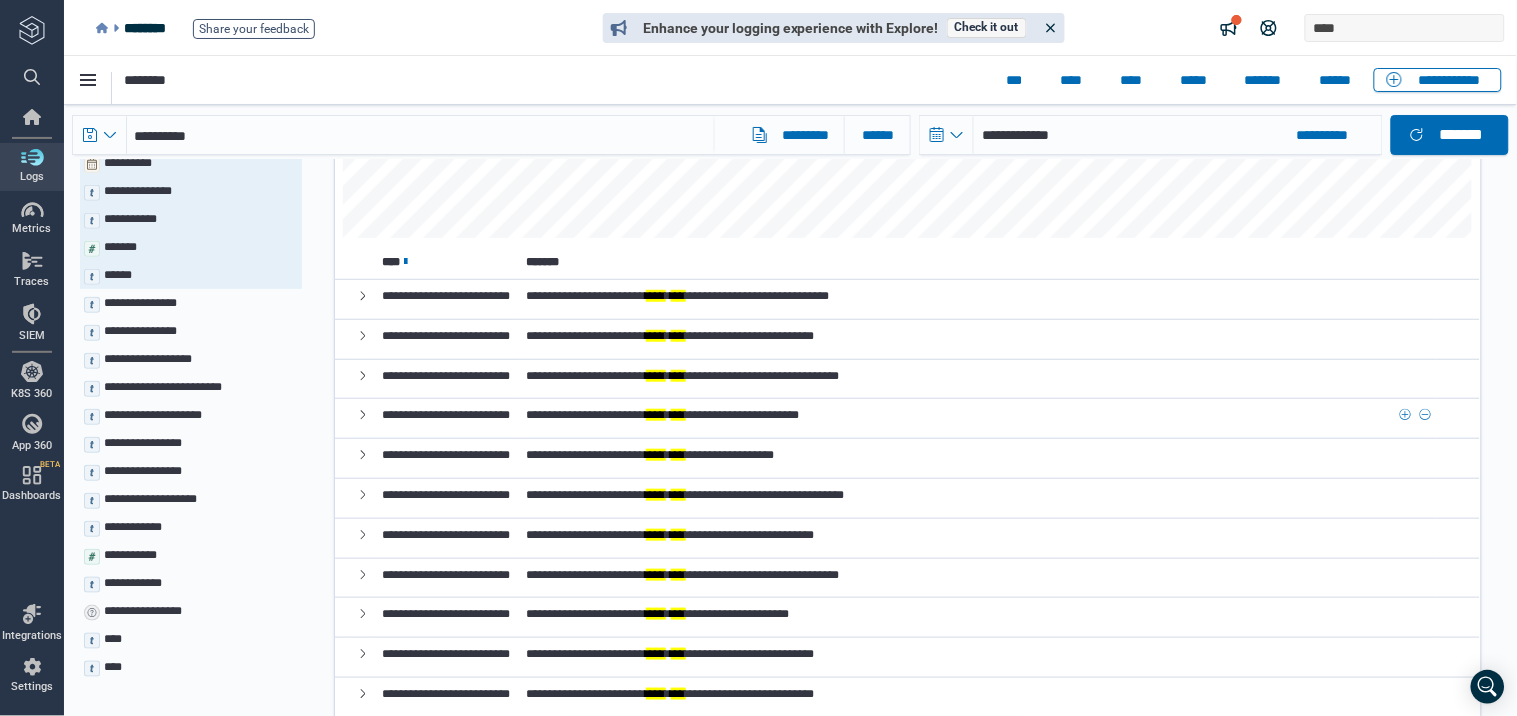 click on "**********" at bounding box center (662, 414) 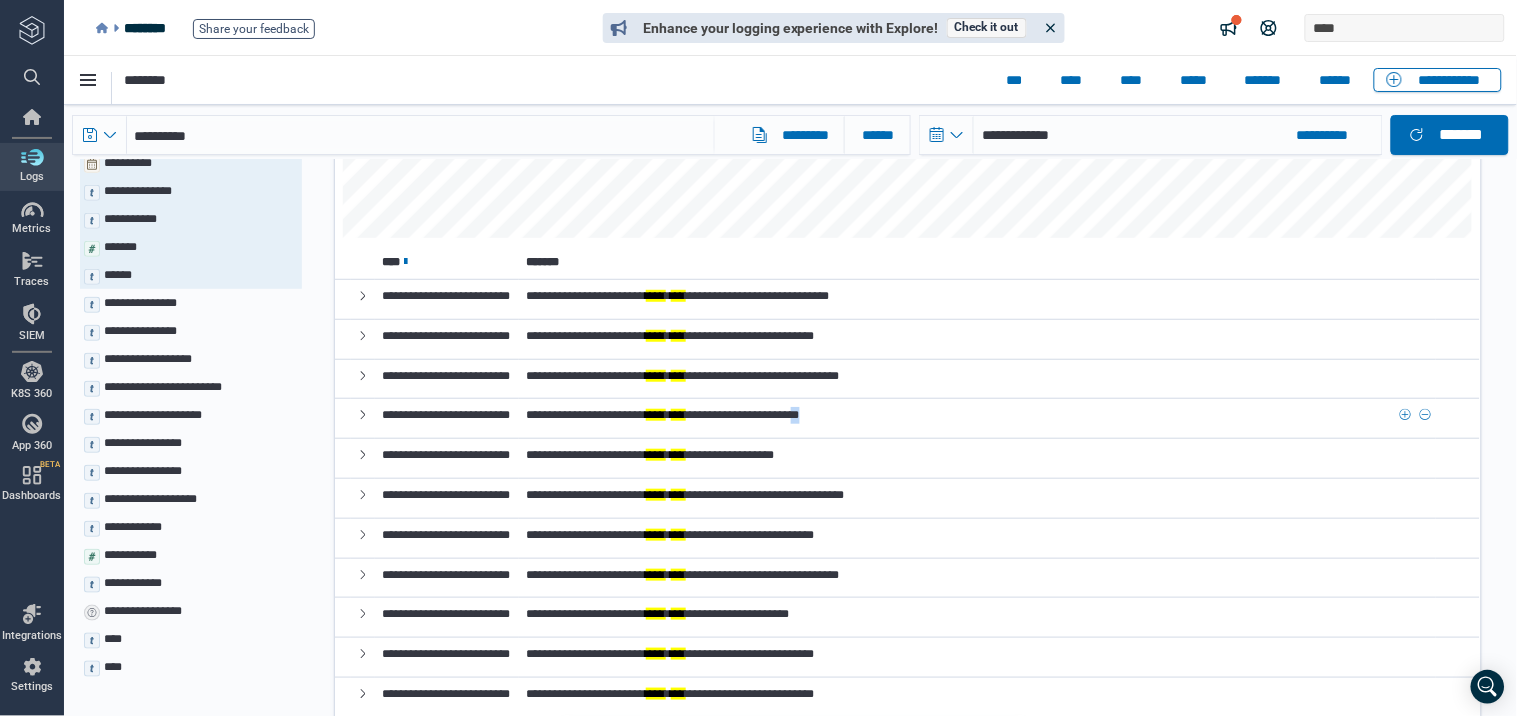 click on "**********" at bounding box center [662, 414] 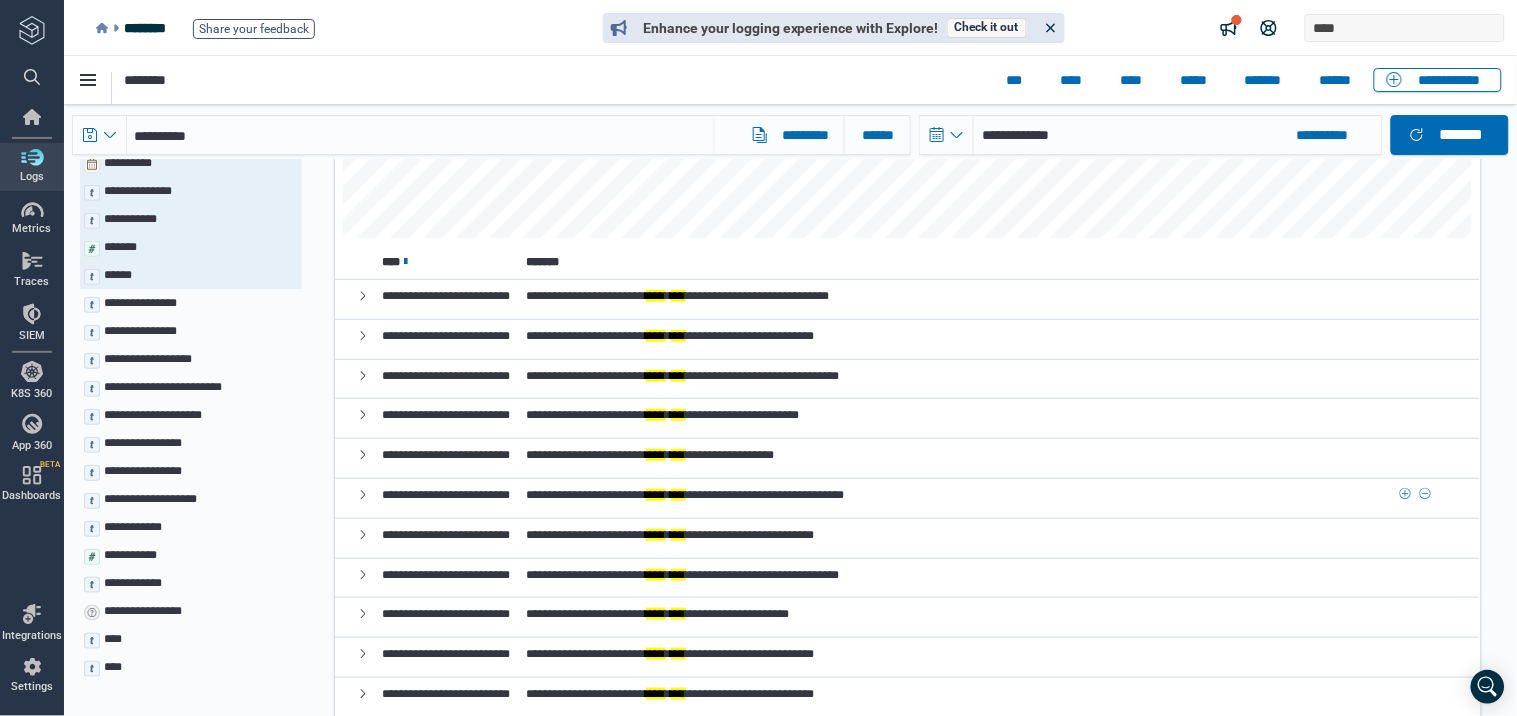 click on "**********" at bounding box center (685, 494) 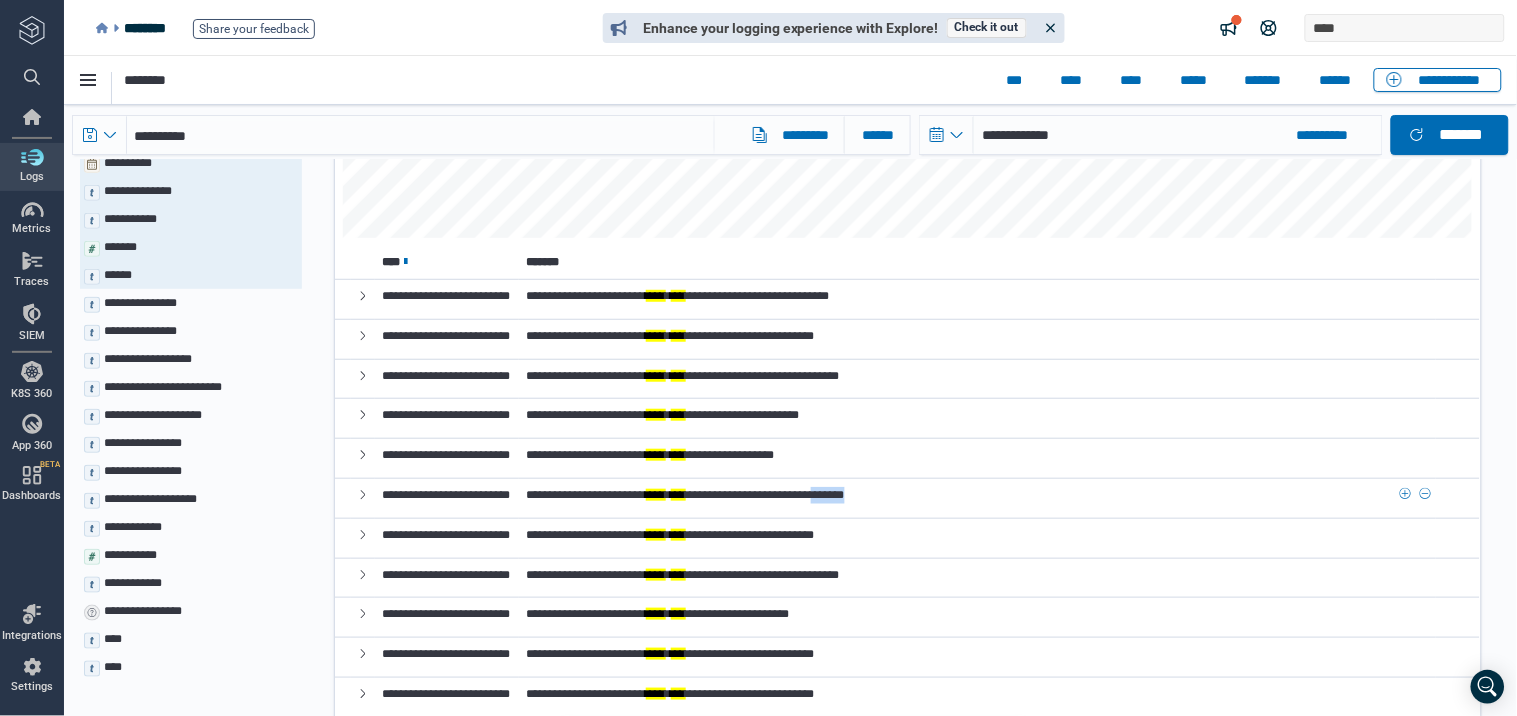 click on "**********" at bounding box center [685, 494] 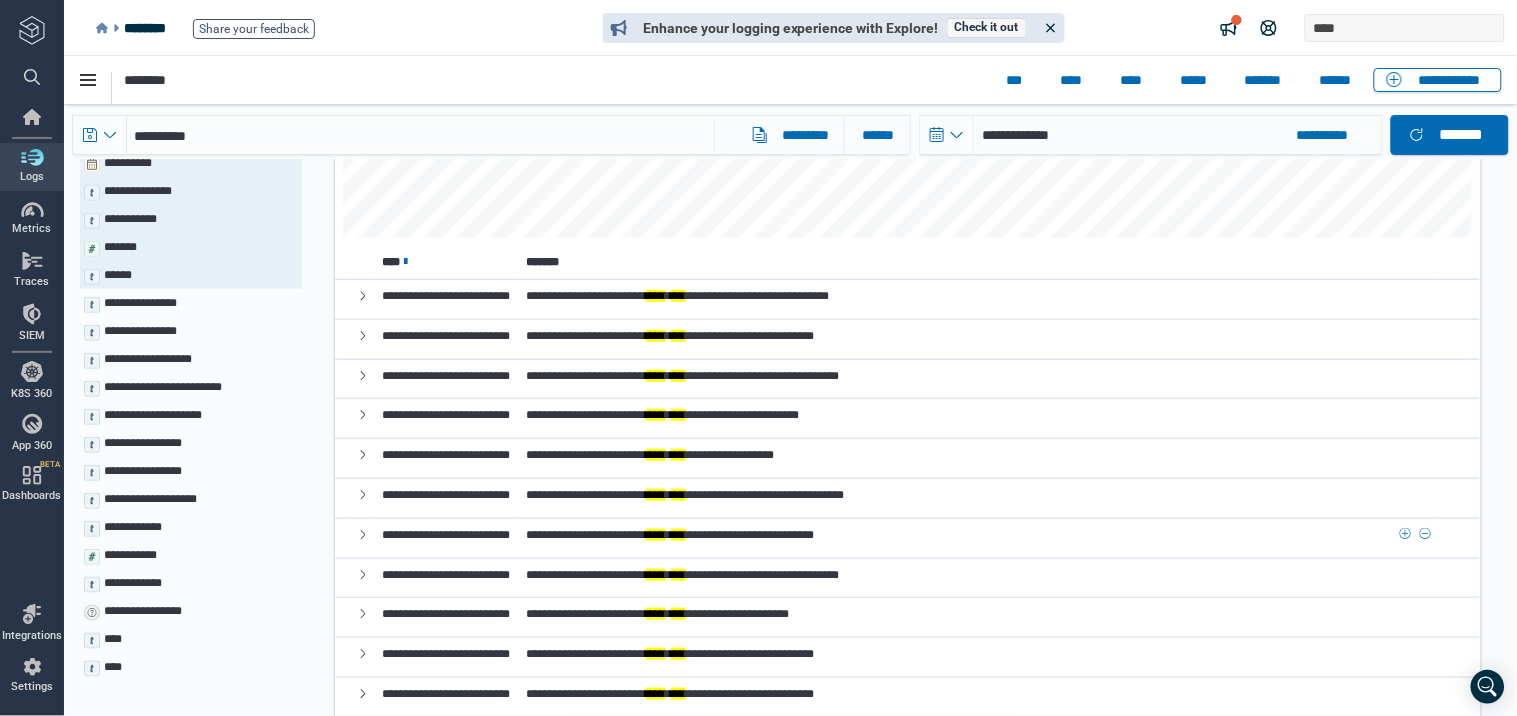 click on "**********" at bounding box center [670, 534] 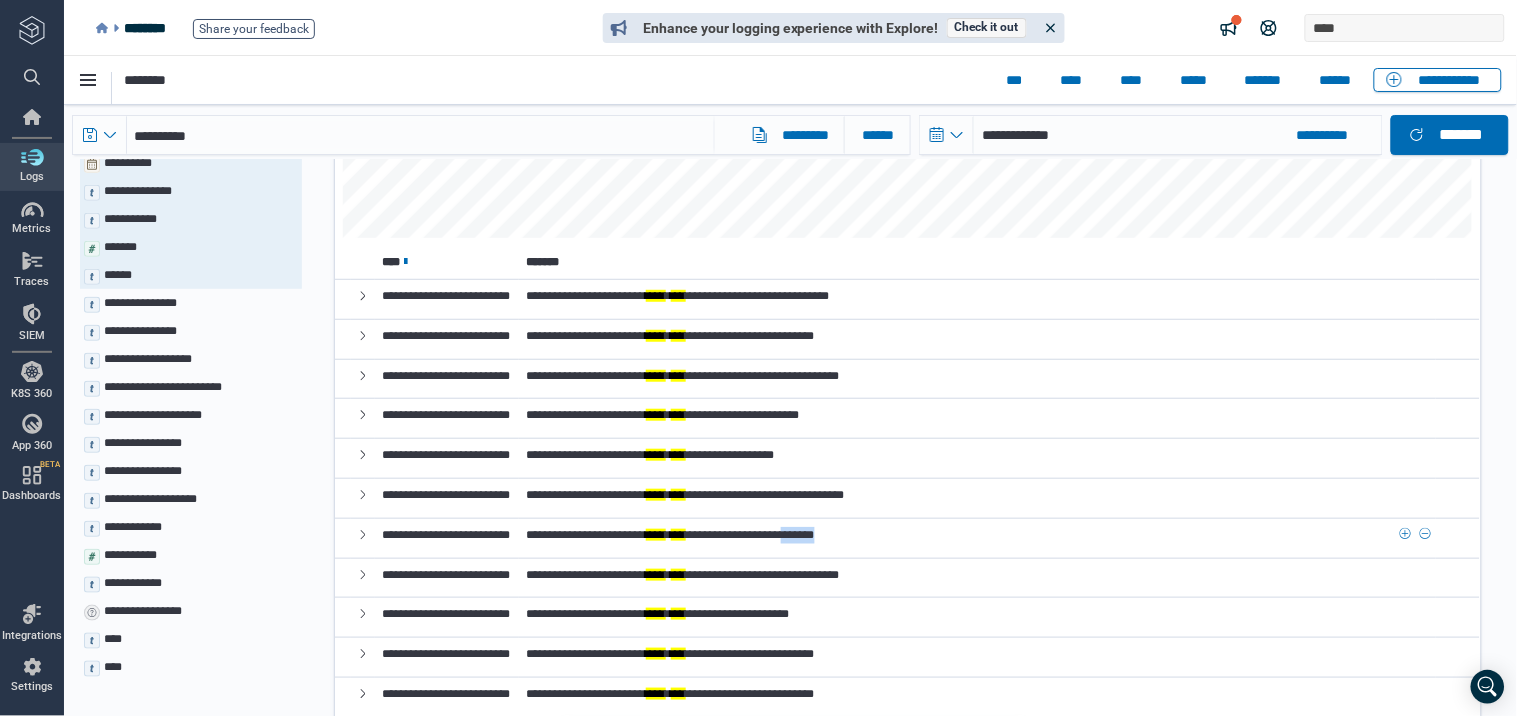click on "**********" at bounding box center [670, 534] 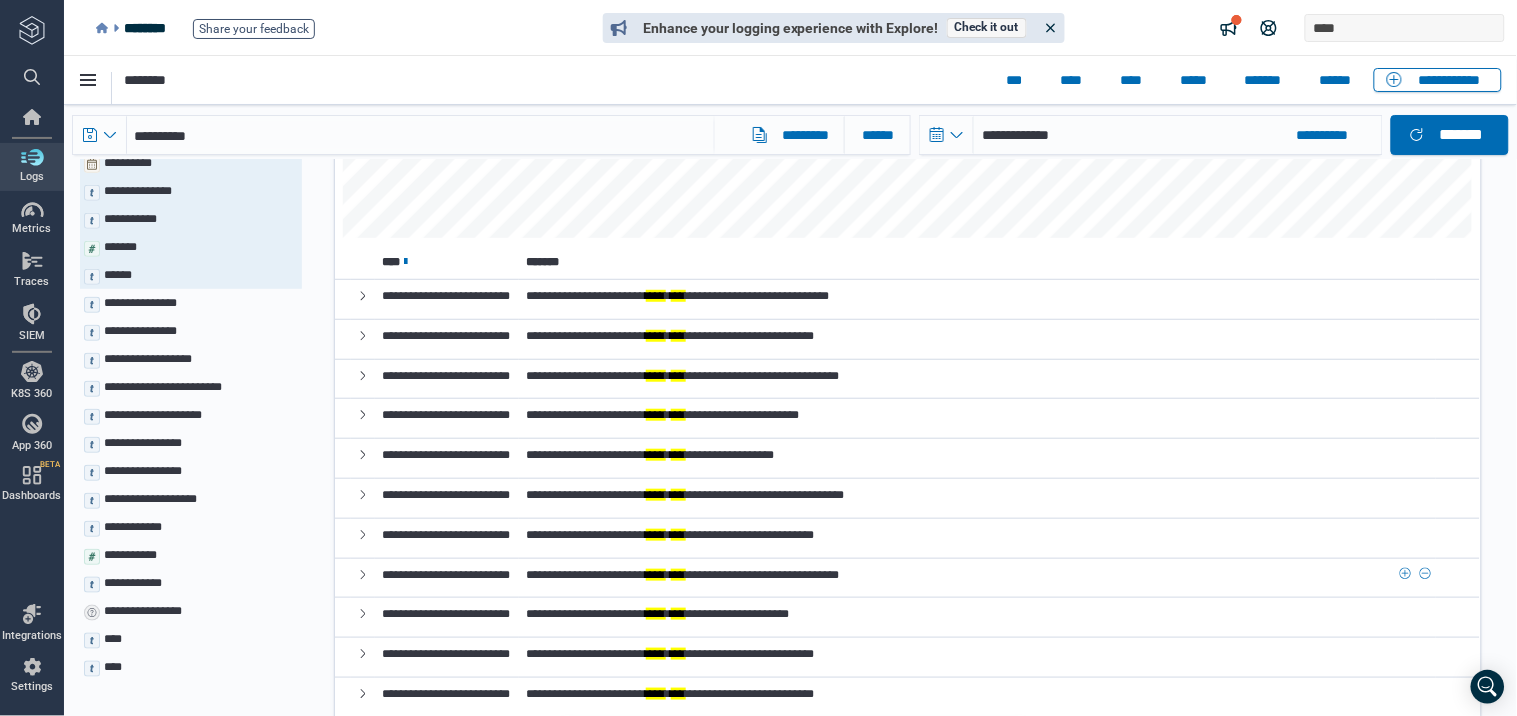 click on "**********" at bounding box center (682, 574) 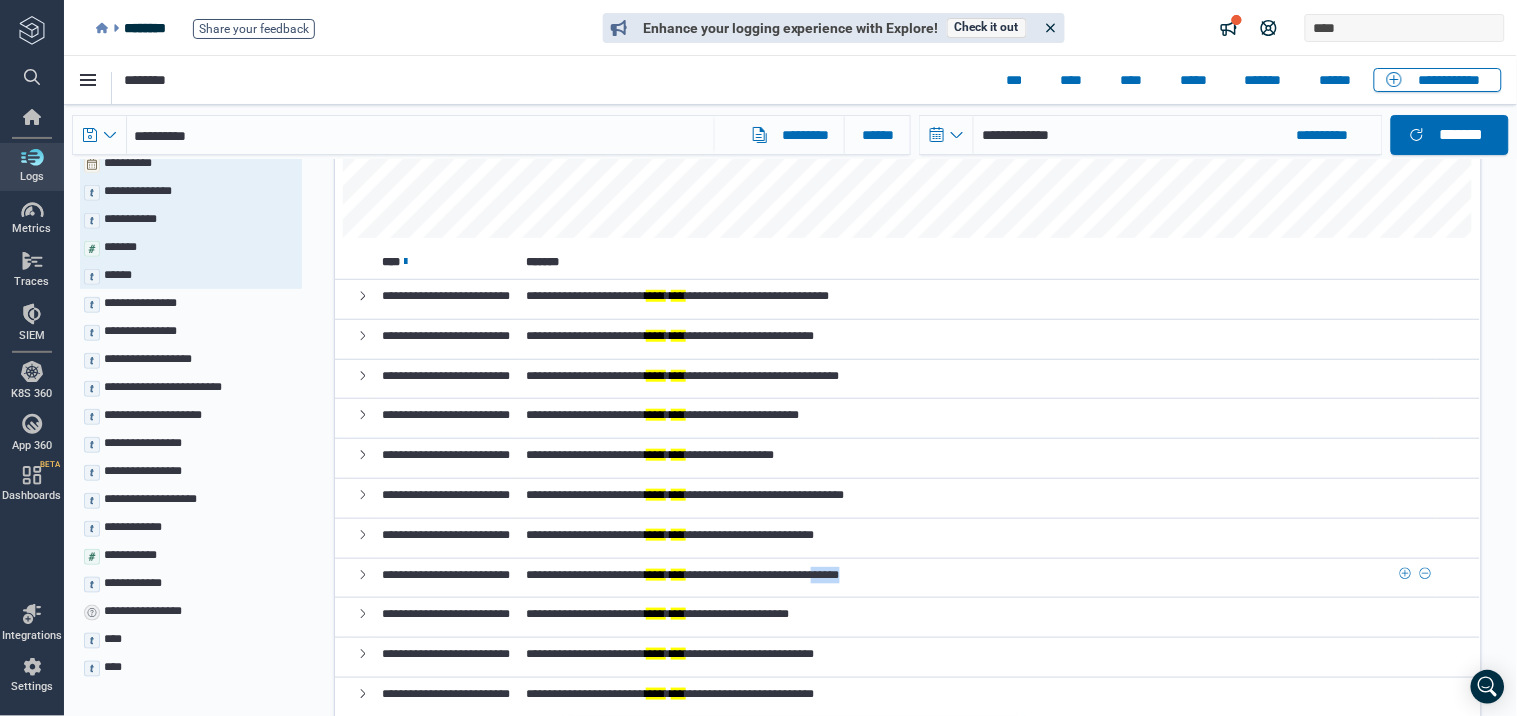 click on "**********" at bounding box center (682, 574) 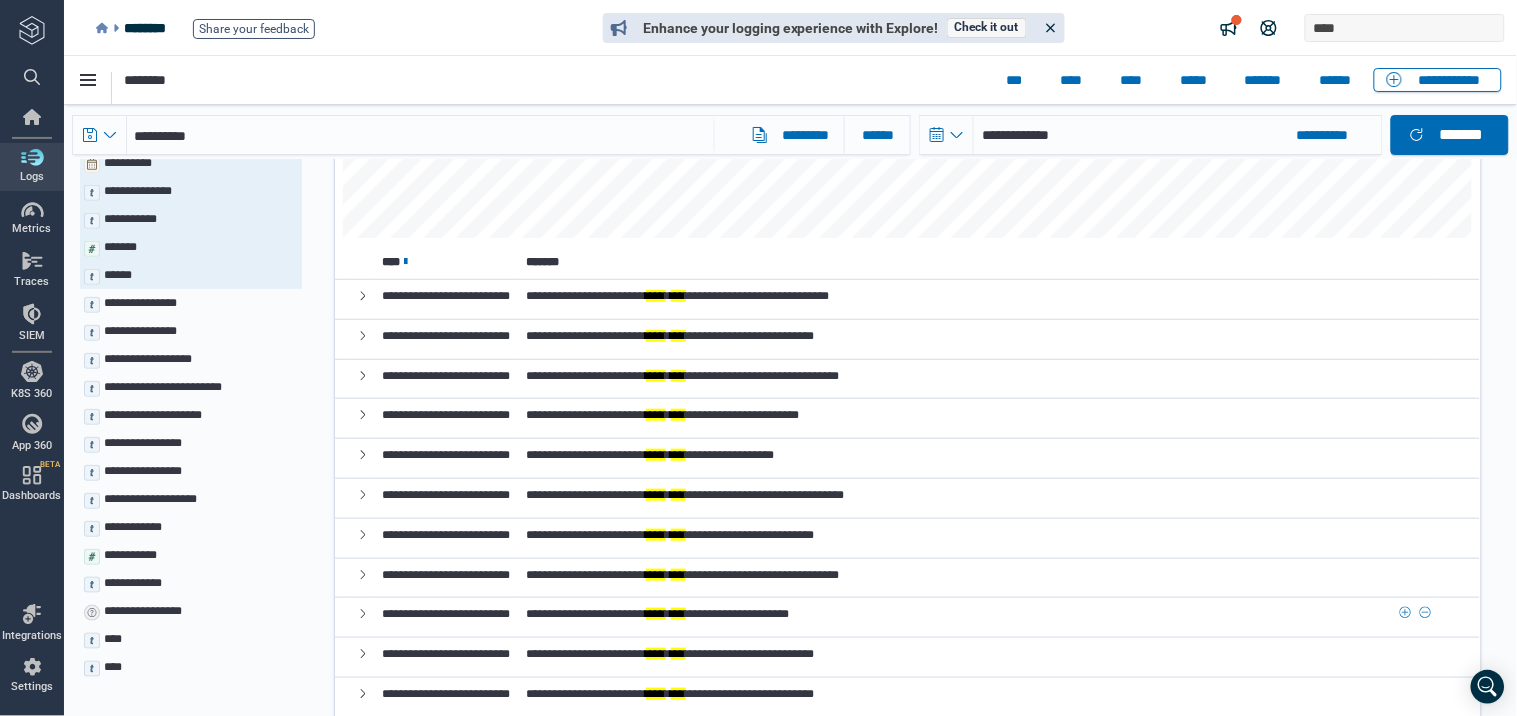 click on "**********" at bounding box center [657, 613] 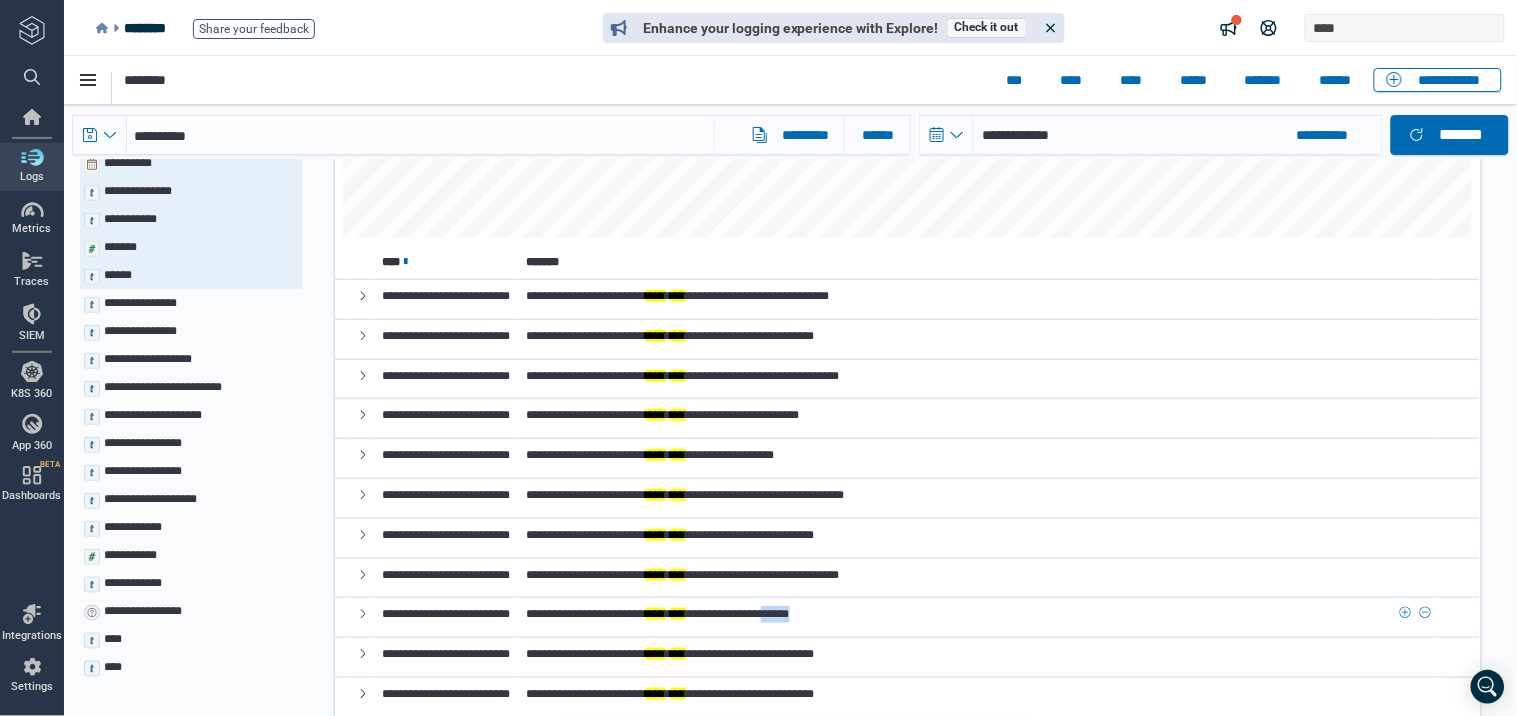 click on "**********" at bounding box center [657, 613] 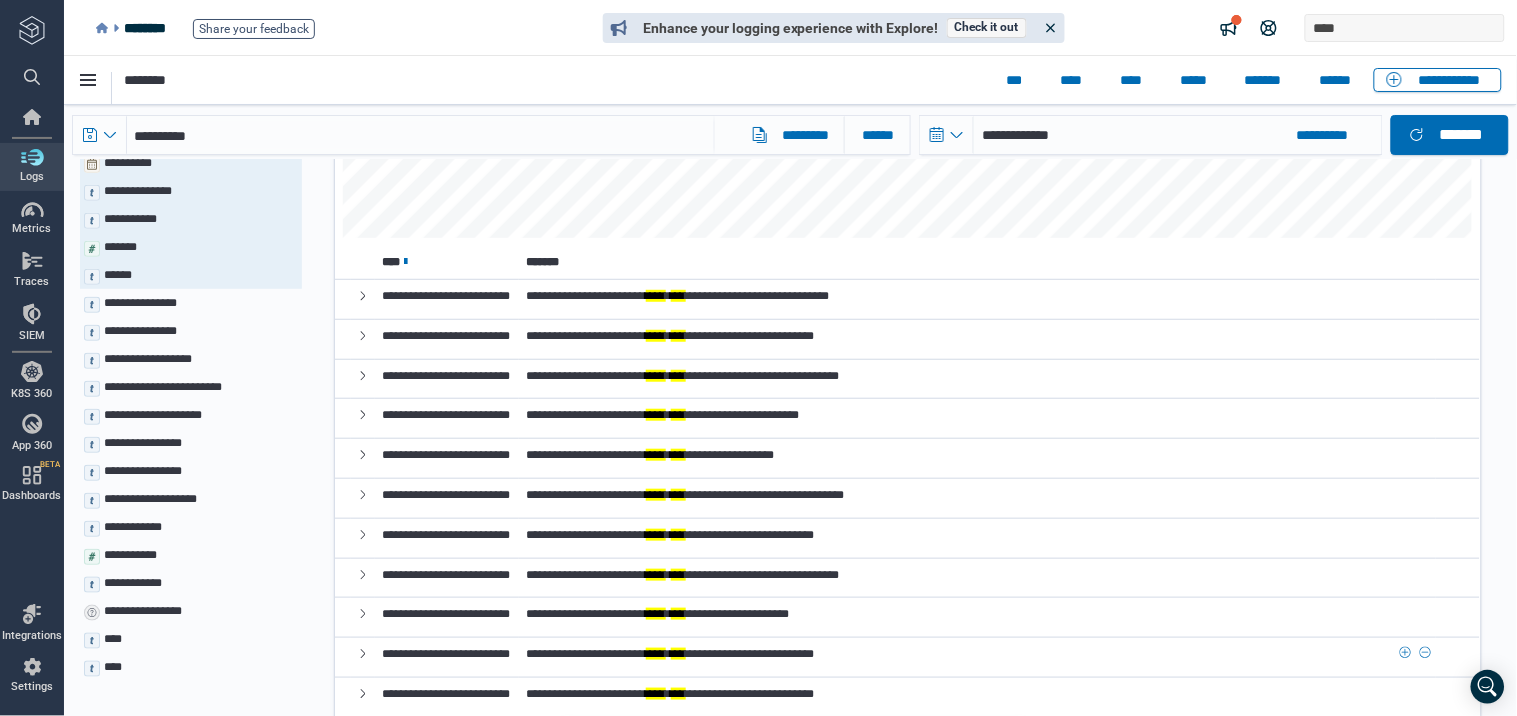 click on "**********" at bounding box center (670, 653) 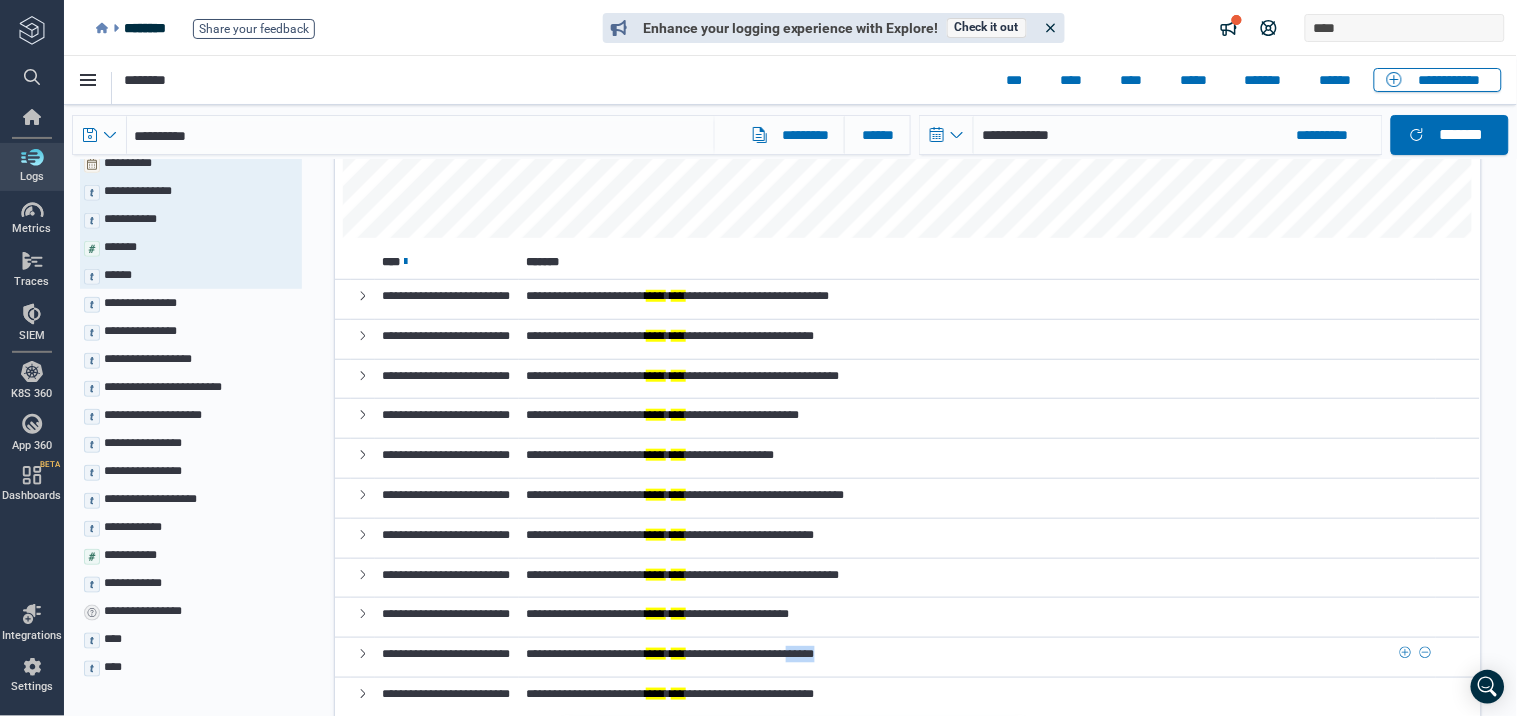 click on "**********" at bounding box center [670, 653] 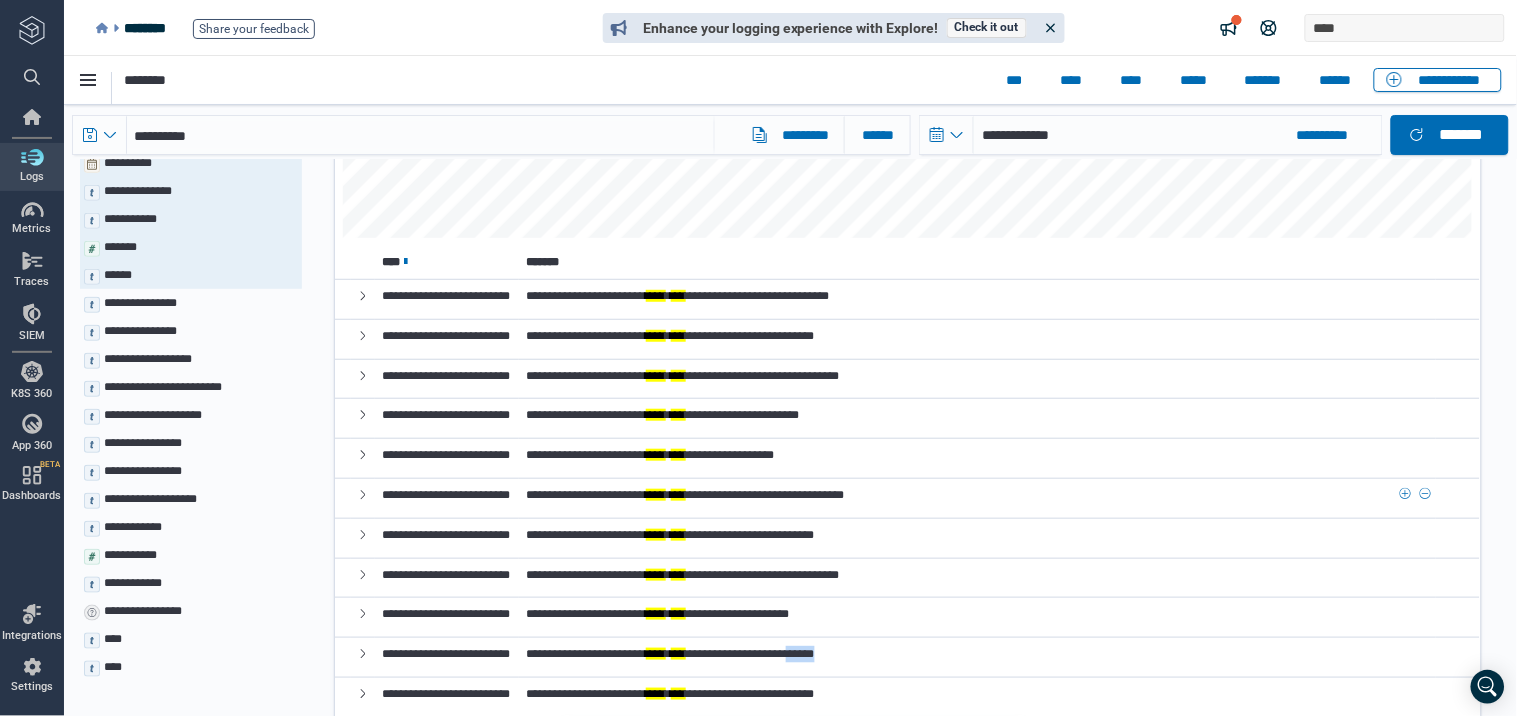 scroll, scrollTop: 333, scrollLeft: 0, axis: vertical 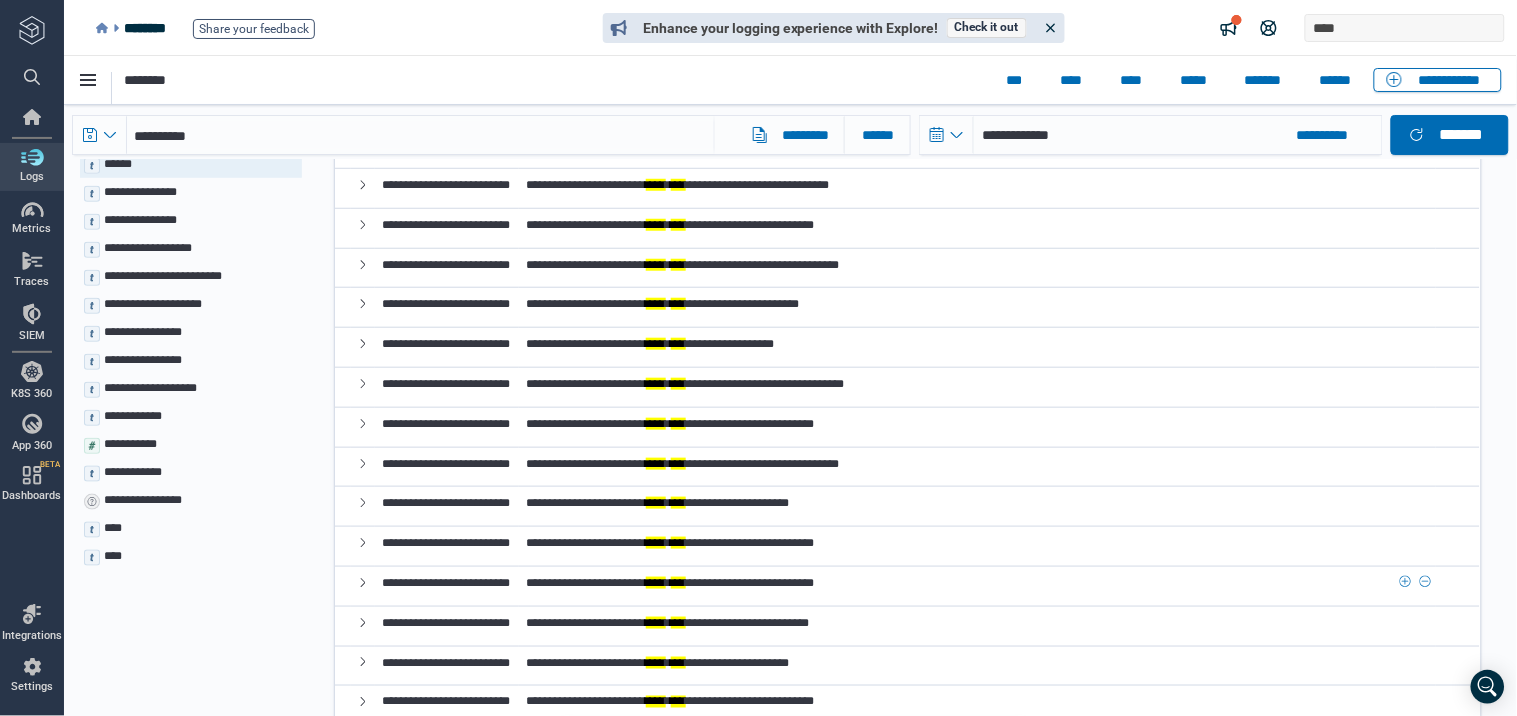 click on "**********" at bounding box center [670, 582] 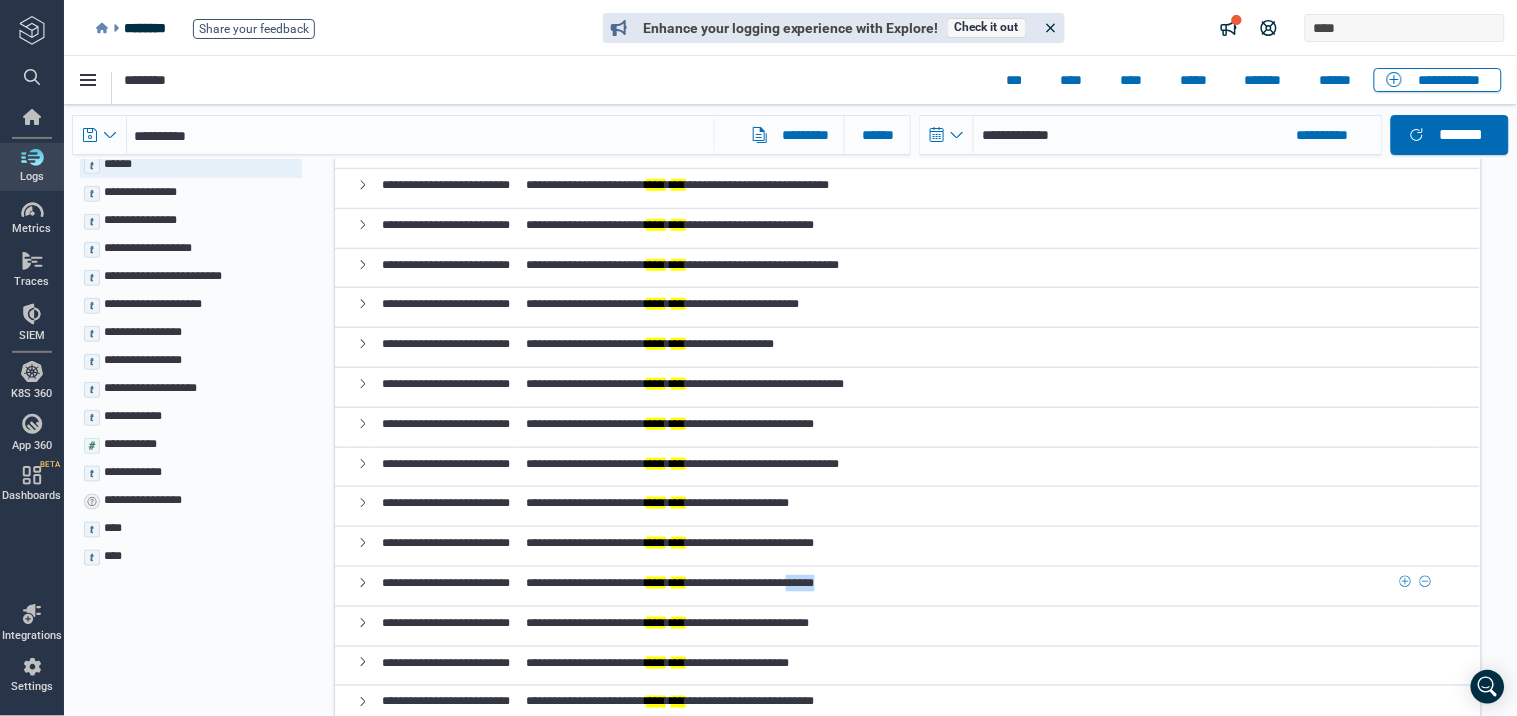 click on "**********" at bounding box center [670, 582] 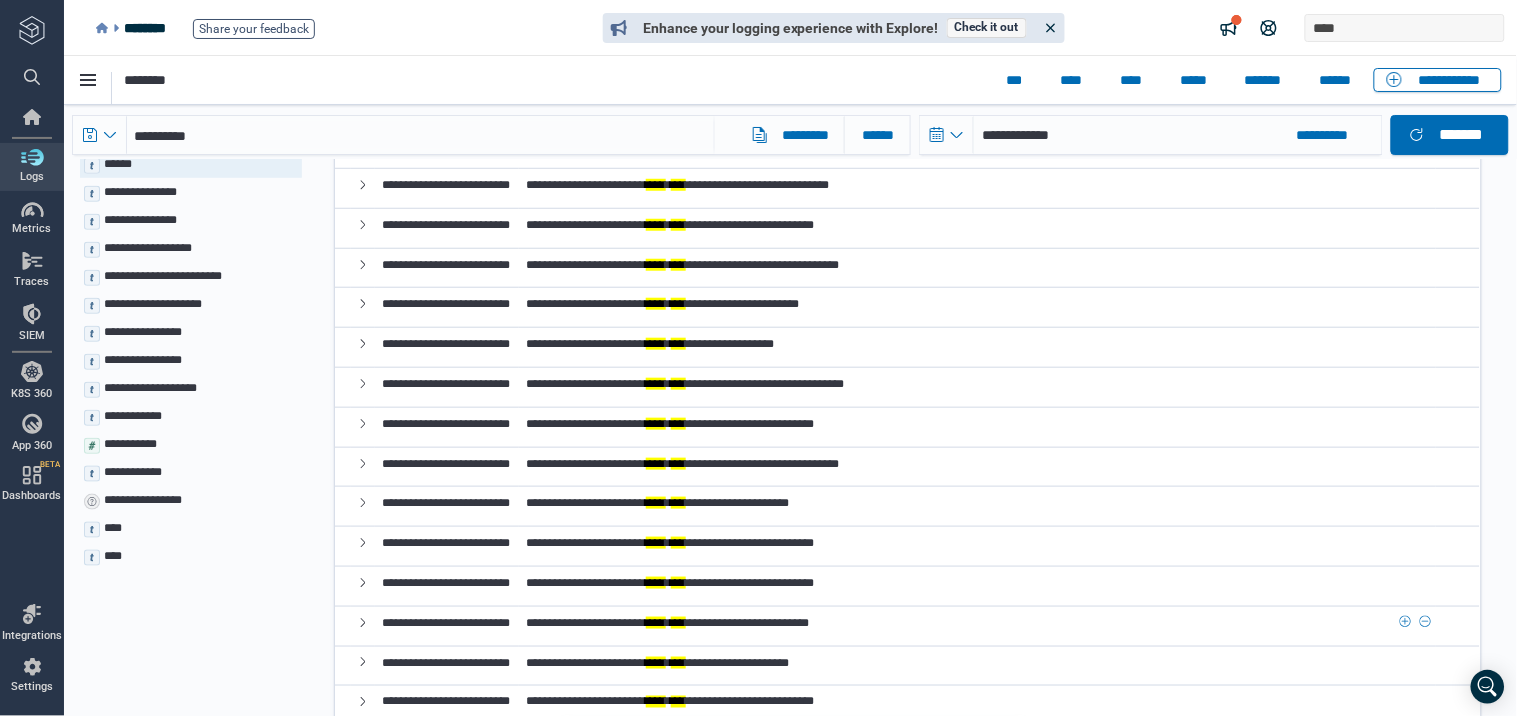 click on "**********" at bounding box center [667, 622] 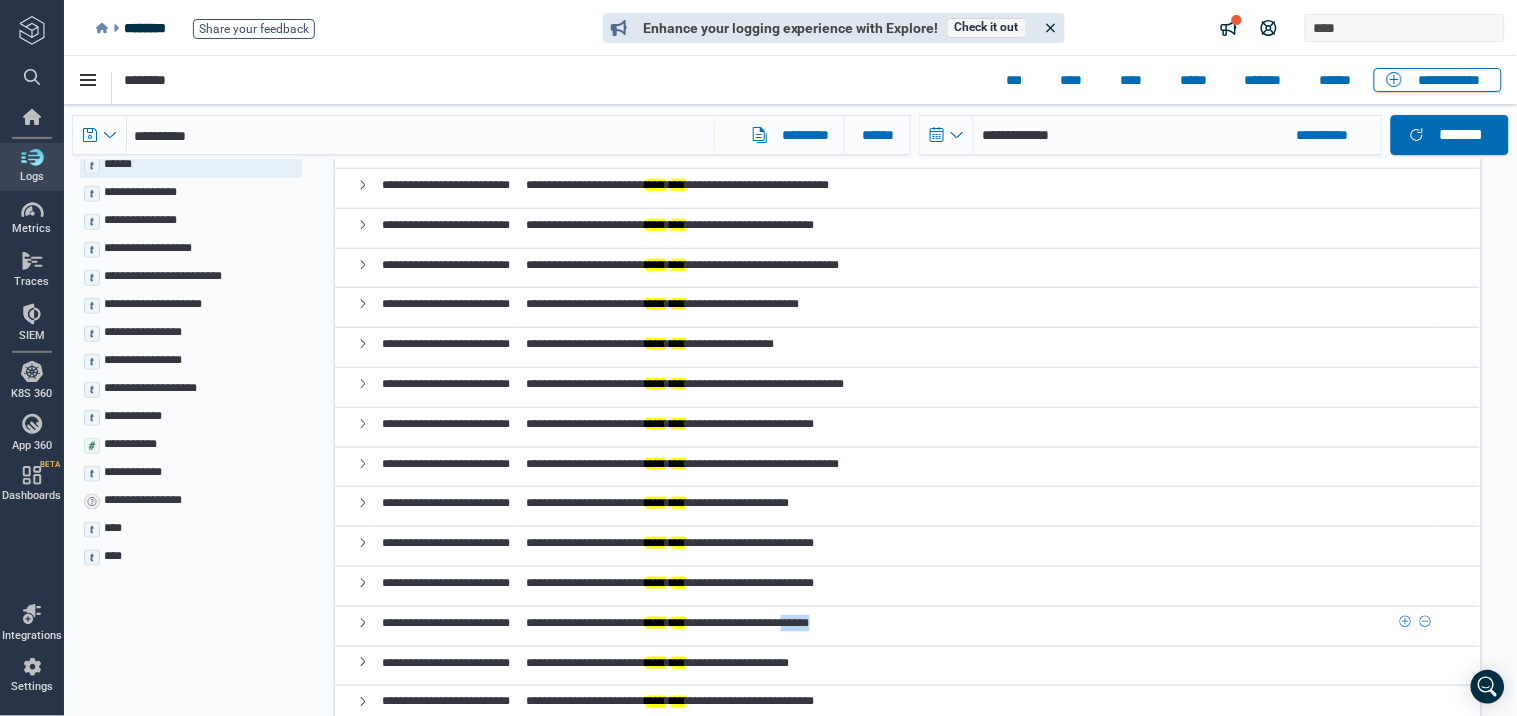 click on "**********" at bounding box center (667, 622) 